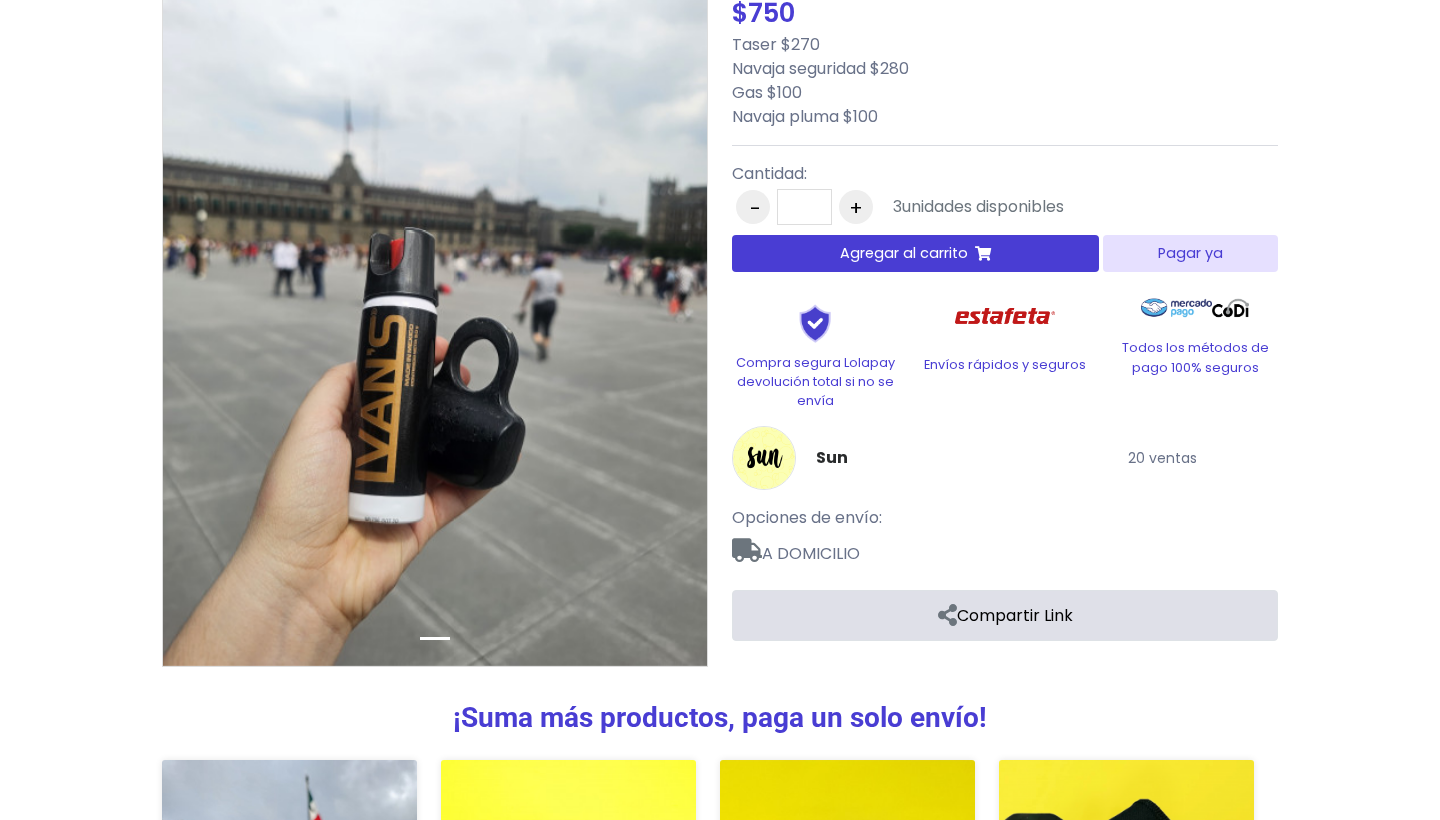 scroll, scrollTop: 207, scrollLeft: 0, axis: vertical 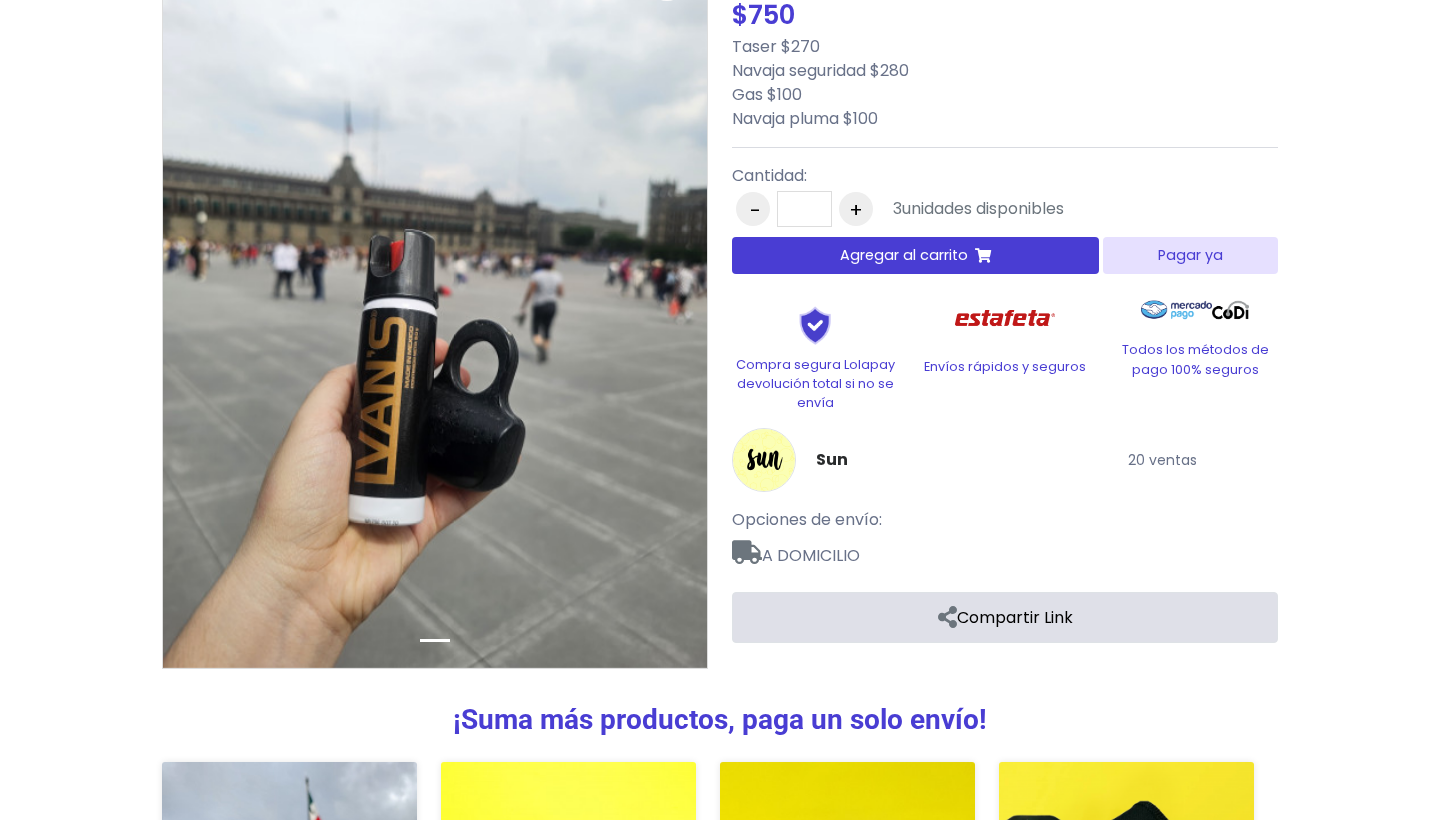 click on "Agregar al carrito" at bounding box center [915, 255] 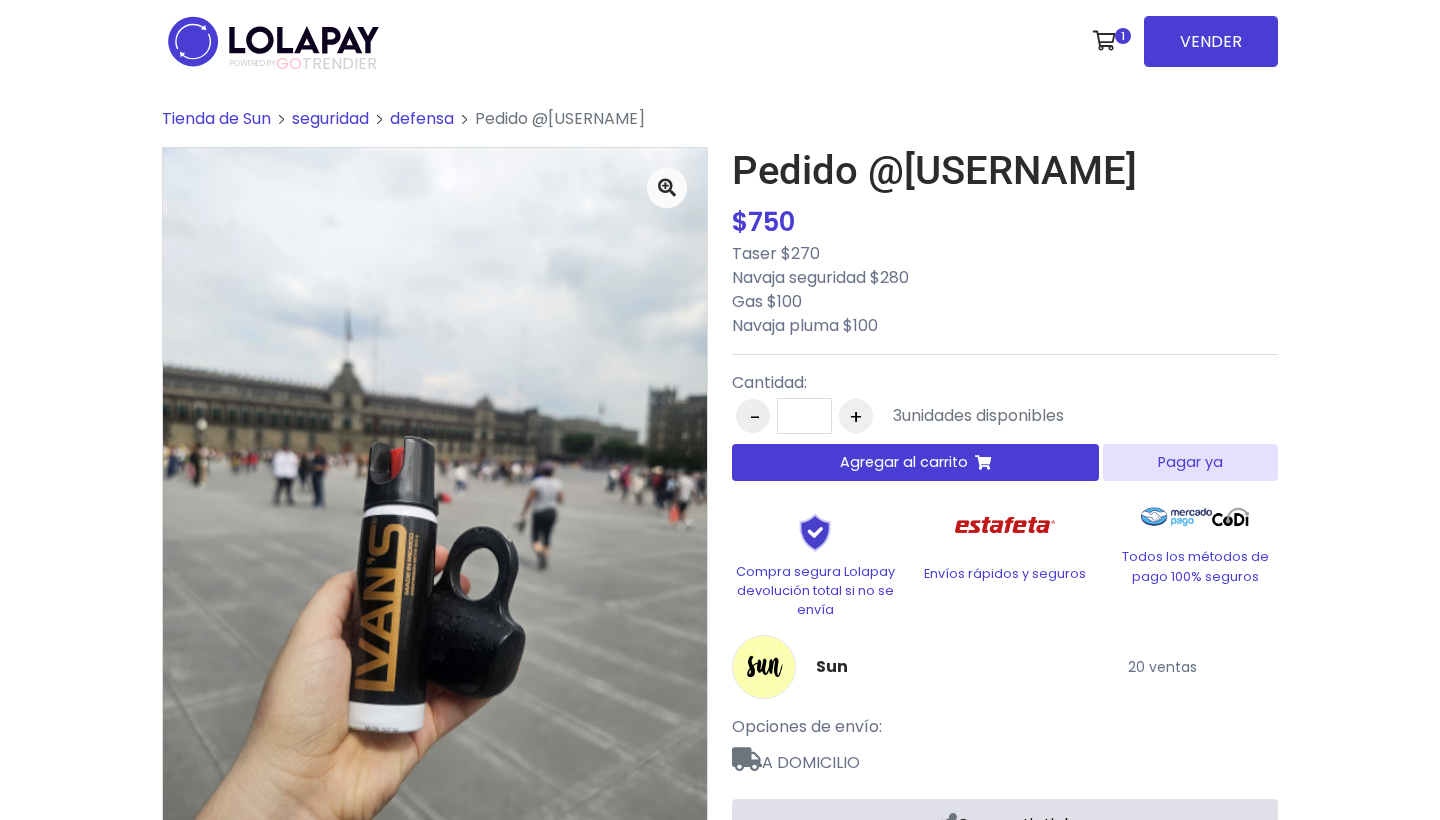 scroll, scrollTop: 0, scrollLeft: 0, axis: both 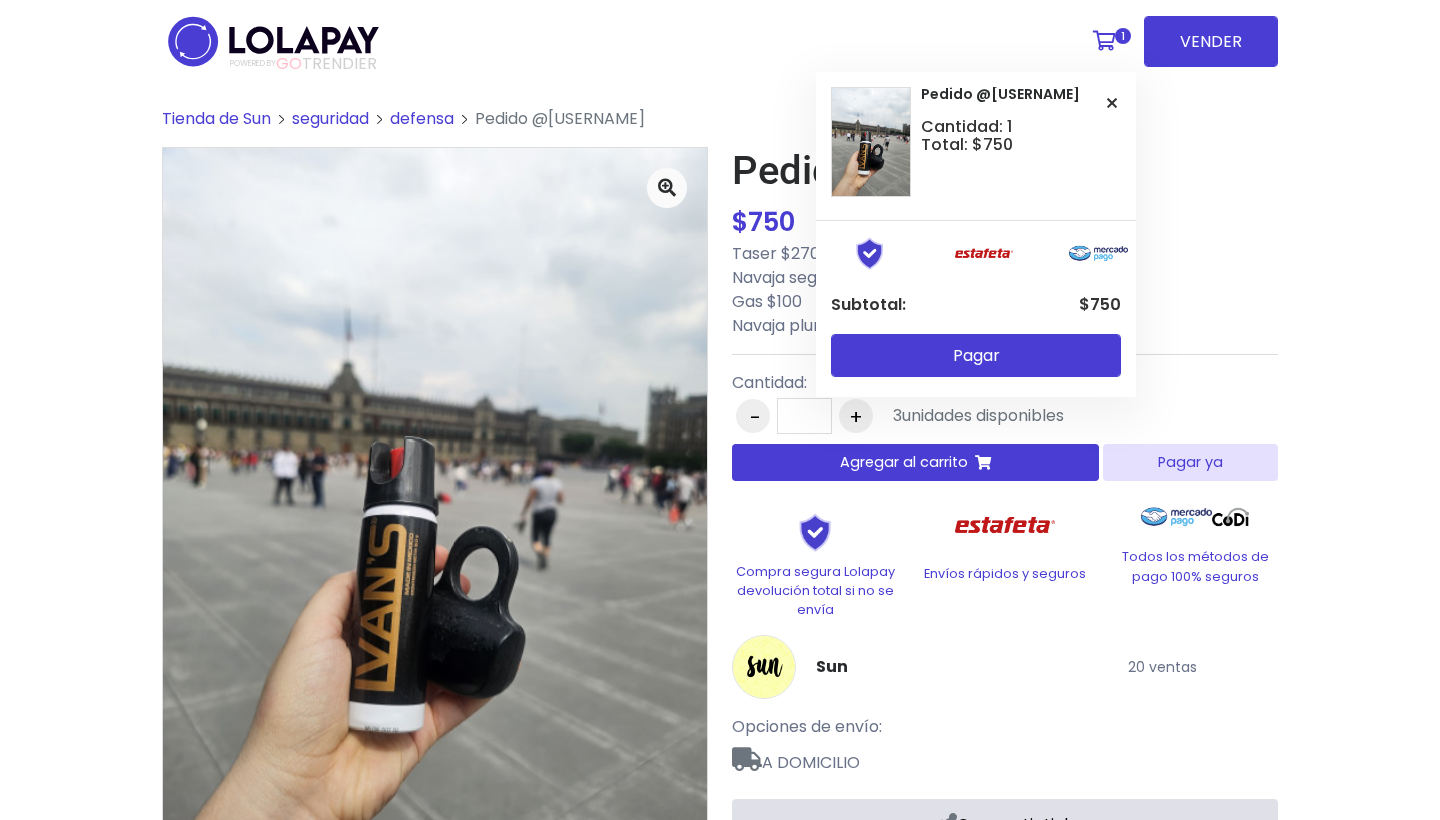 click at bounding box center (1104, 41) 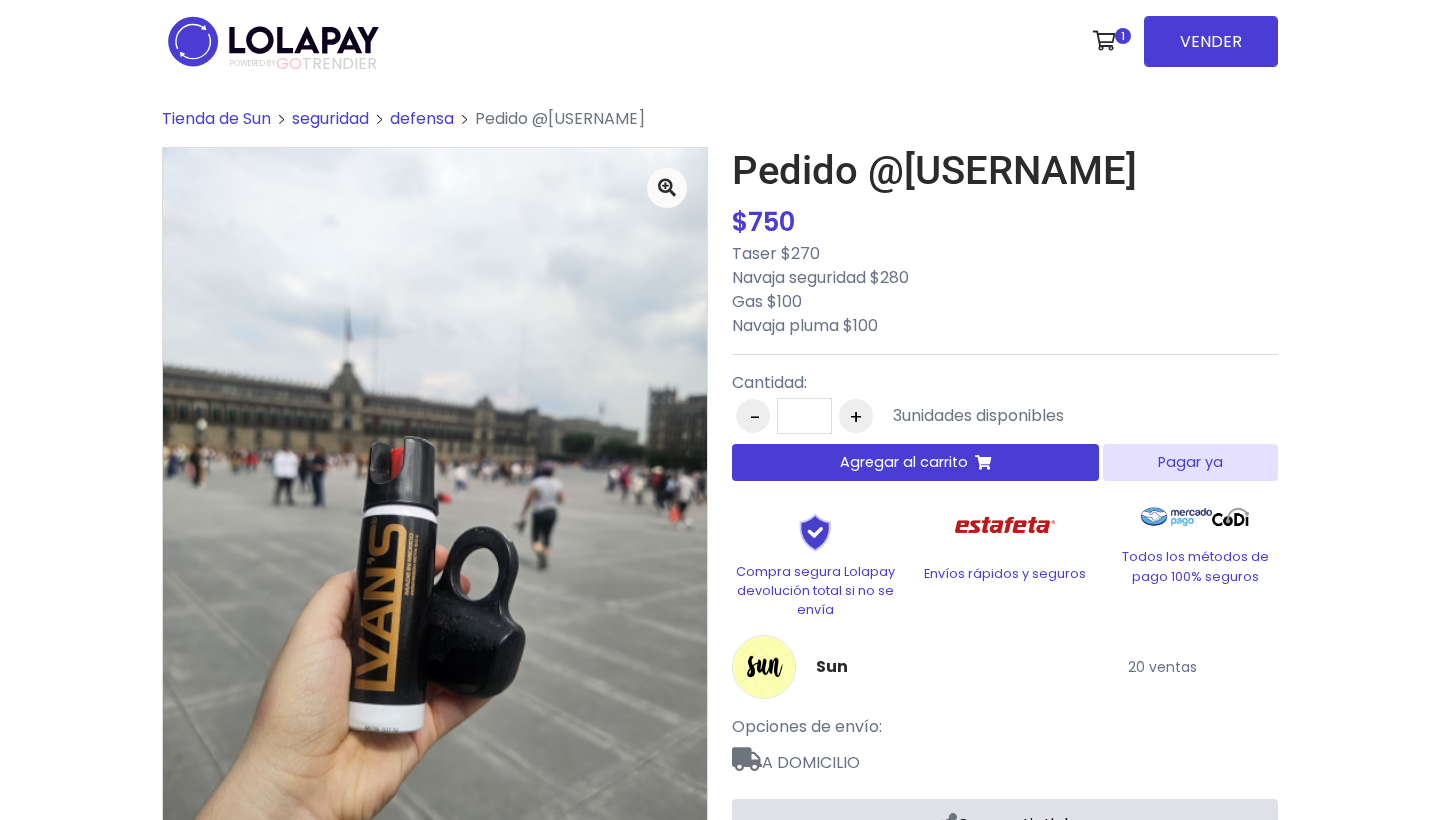 click on "Pagar ya" at bounding box center [1190, 462] 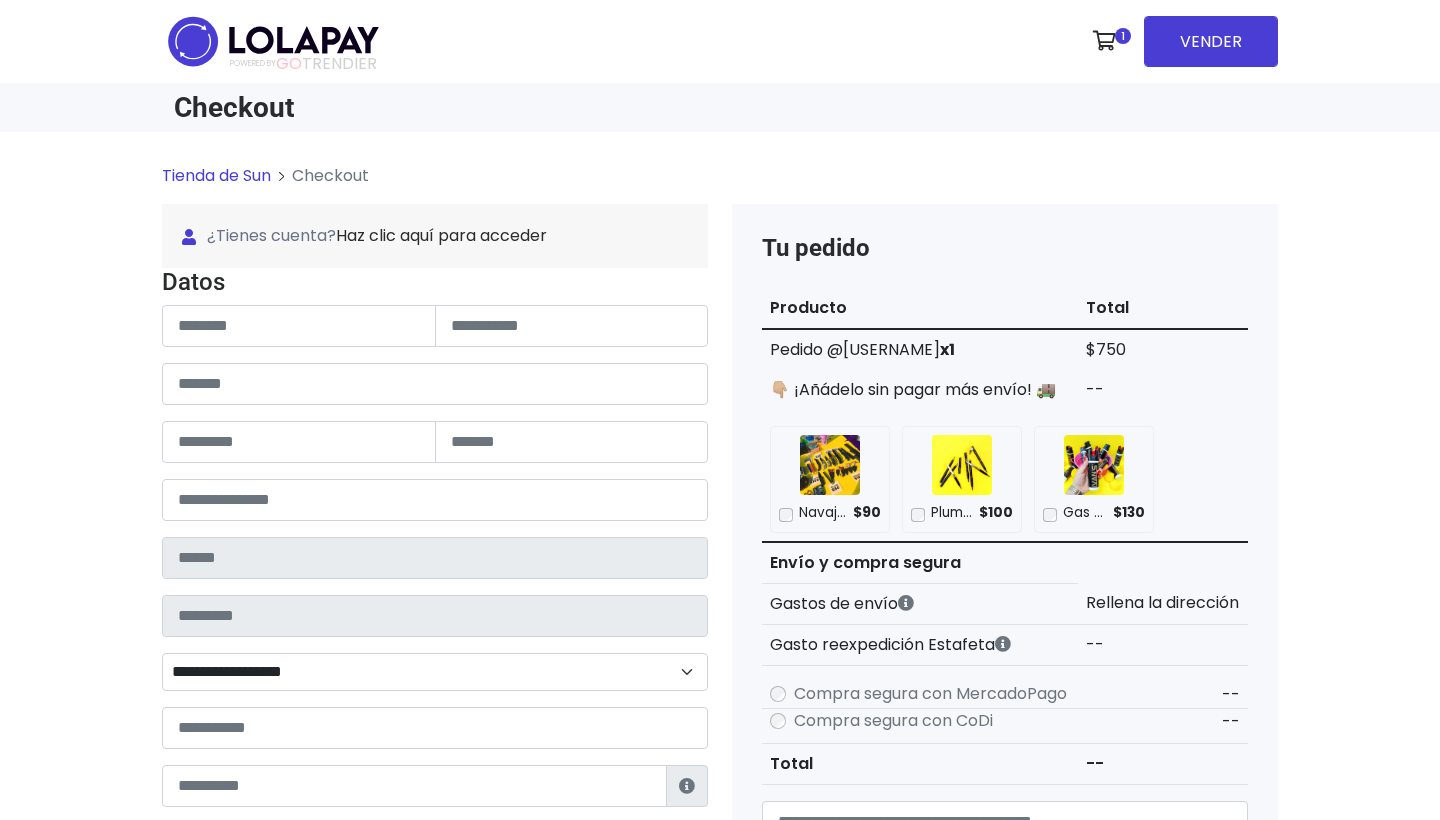 scroll, scrollTop: 0, scrollLeft: 0, axis: both 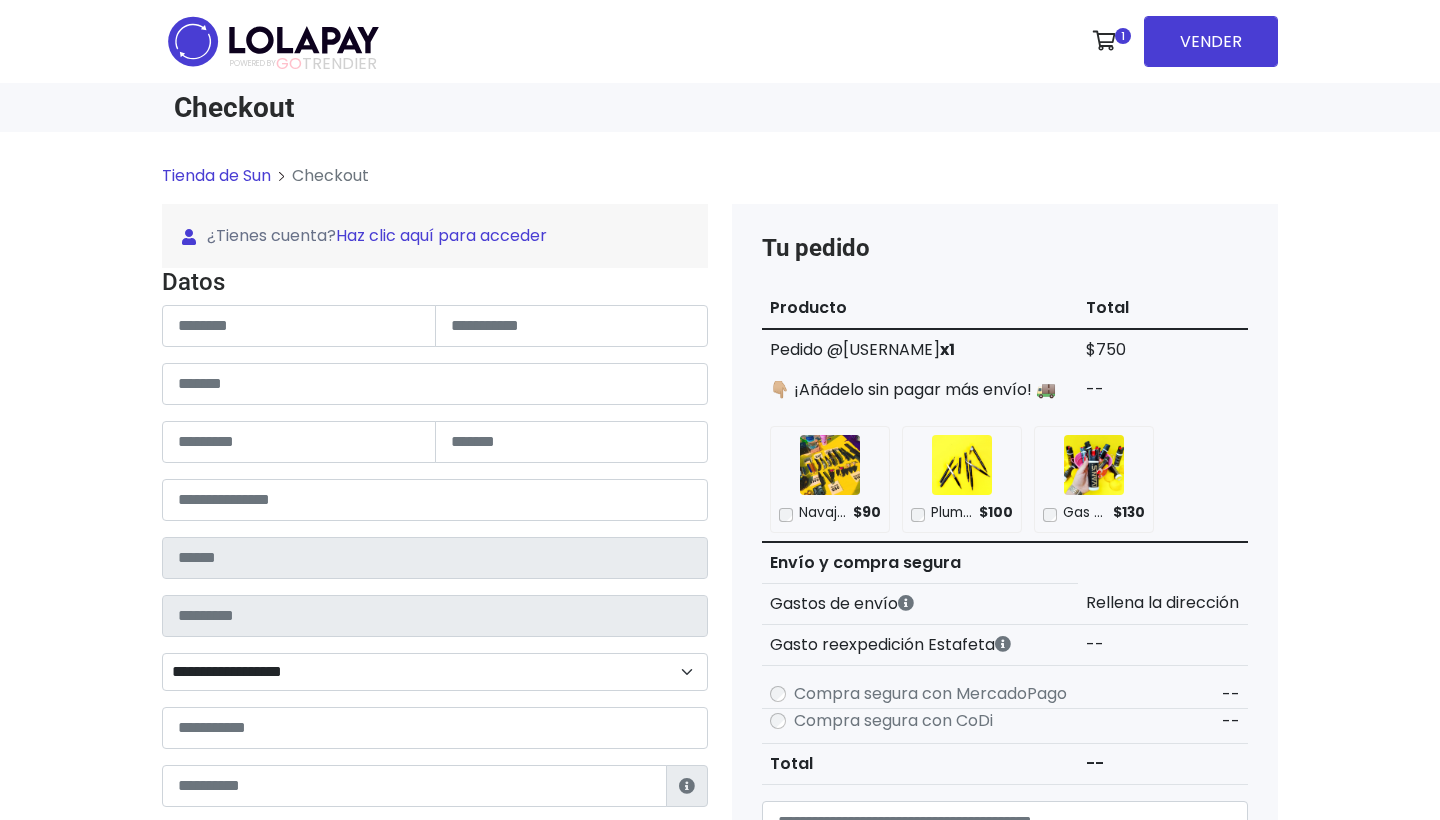 click on "Haz clic aquí para acceder" at bounding box center [441, 235] 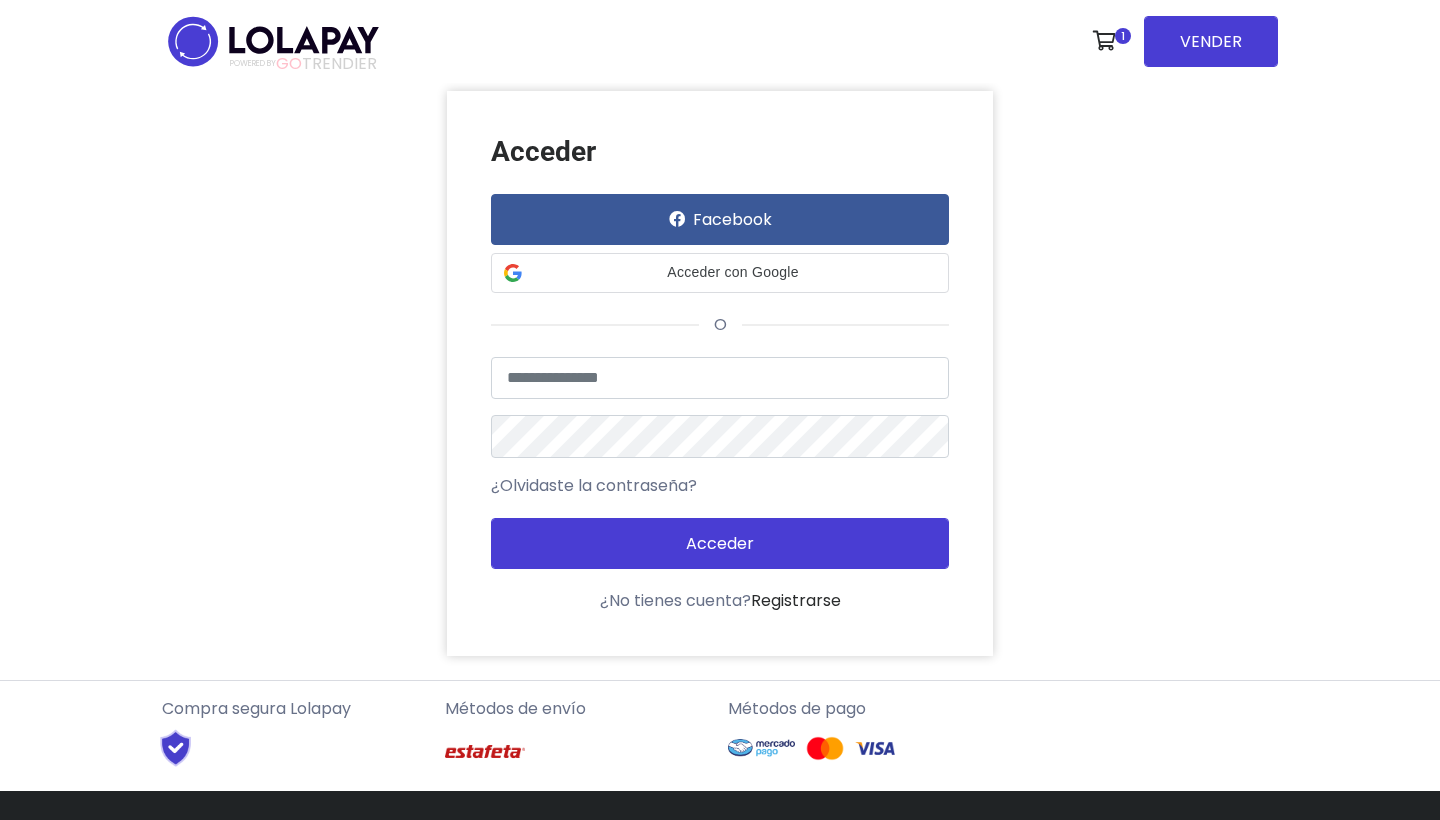 scroll, scrollTop: 0, scrollLeft: 0, axis: both 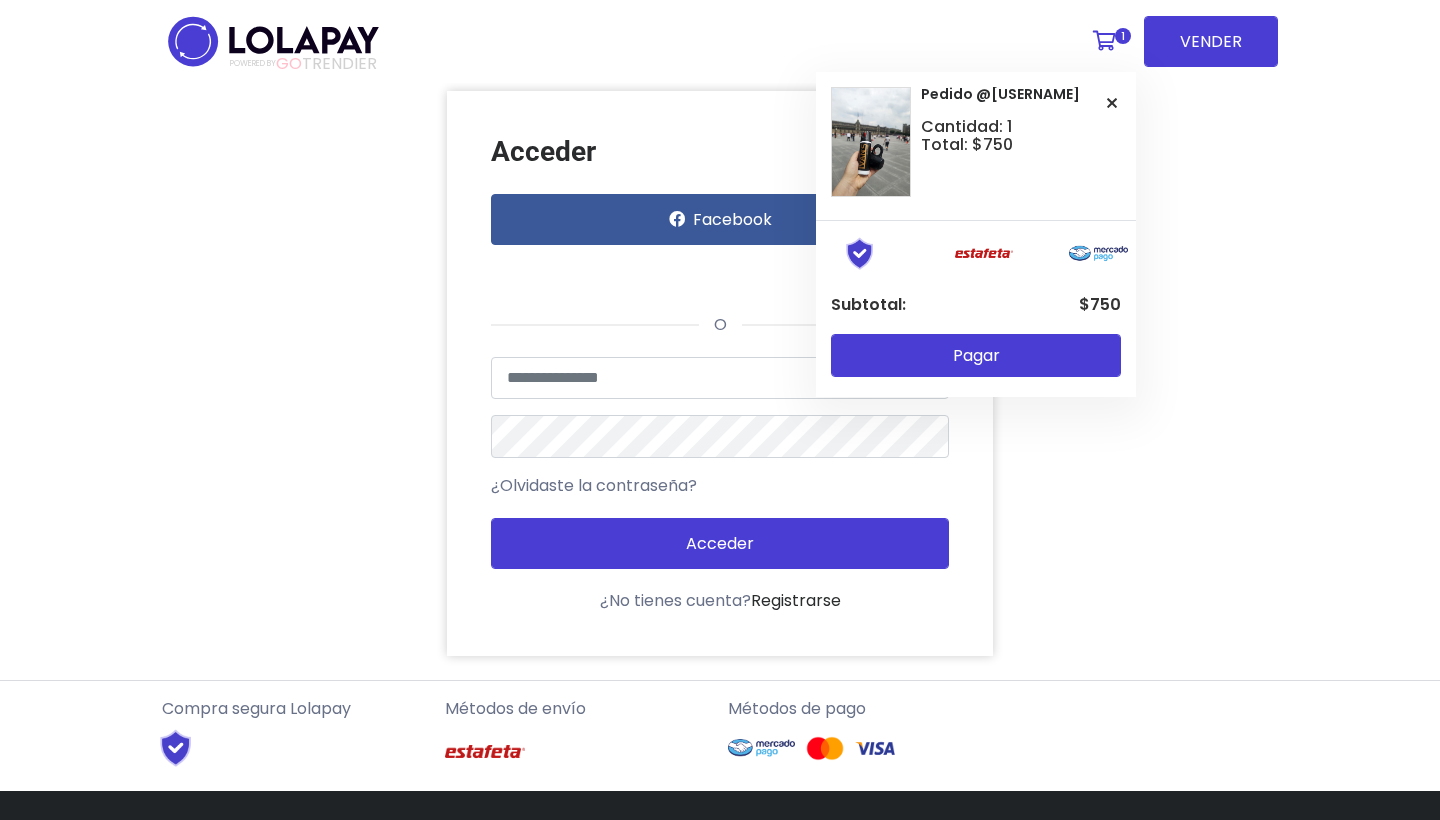 click at bounding box center [1104, 41] 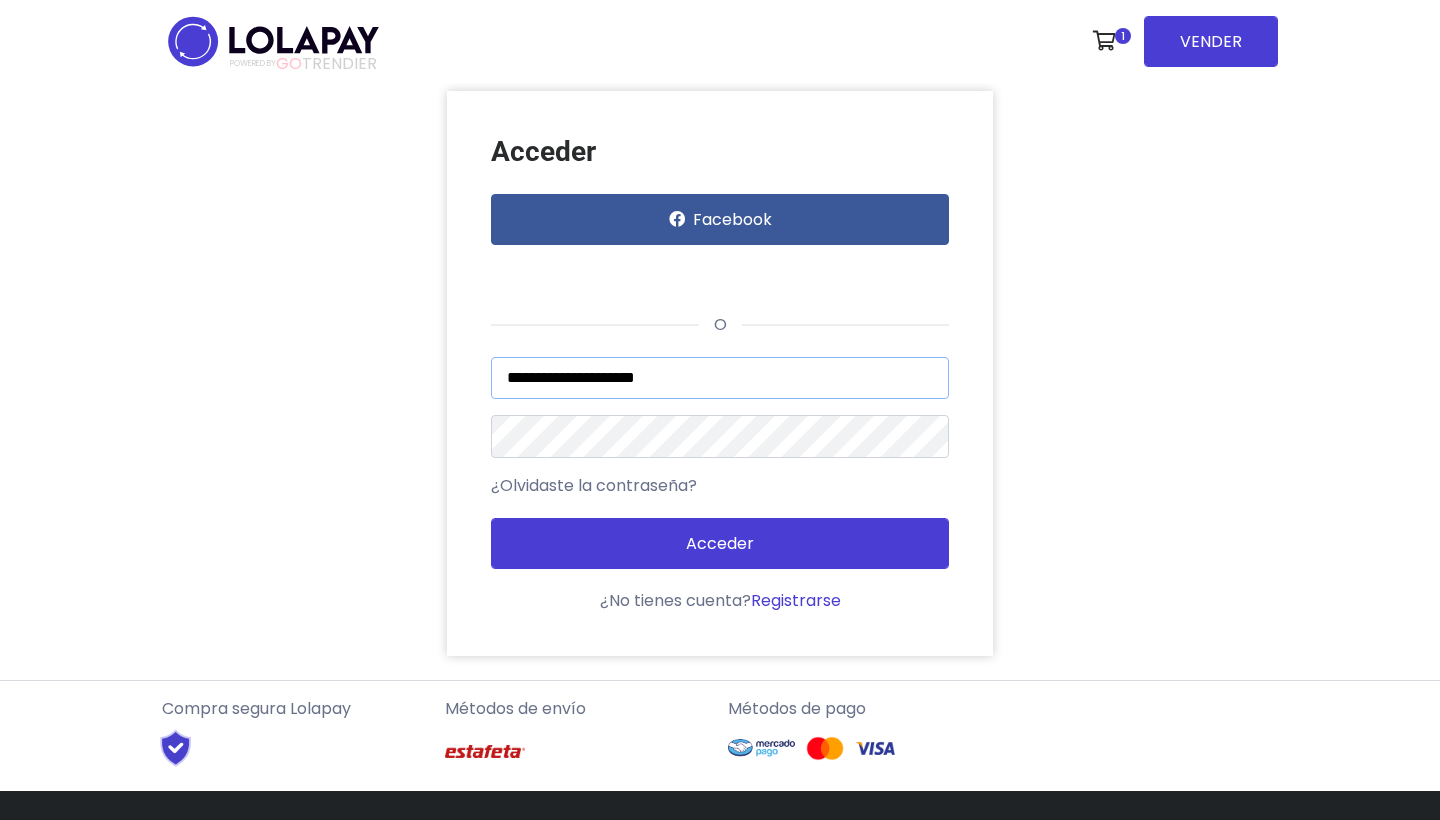 type on "**********" 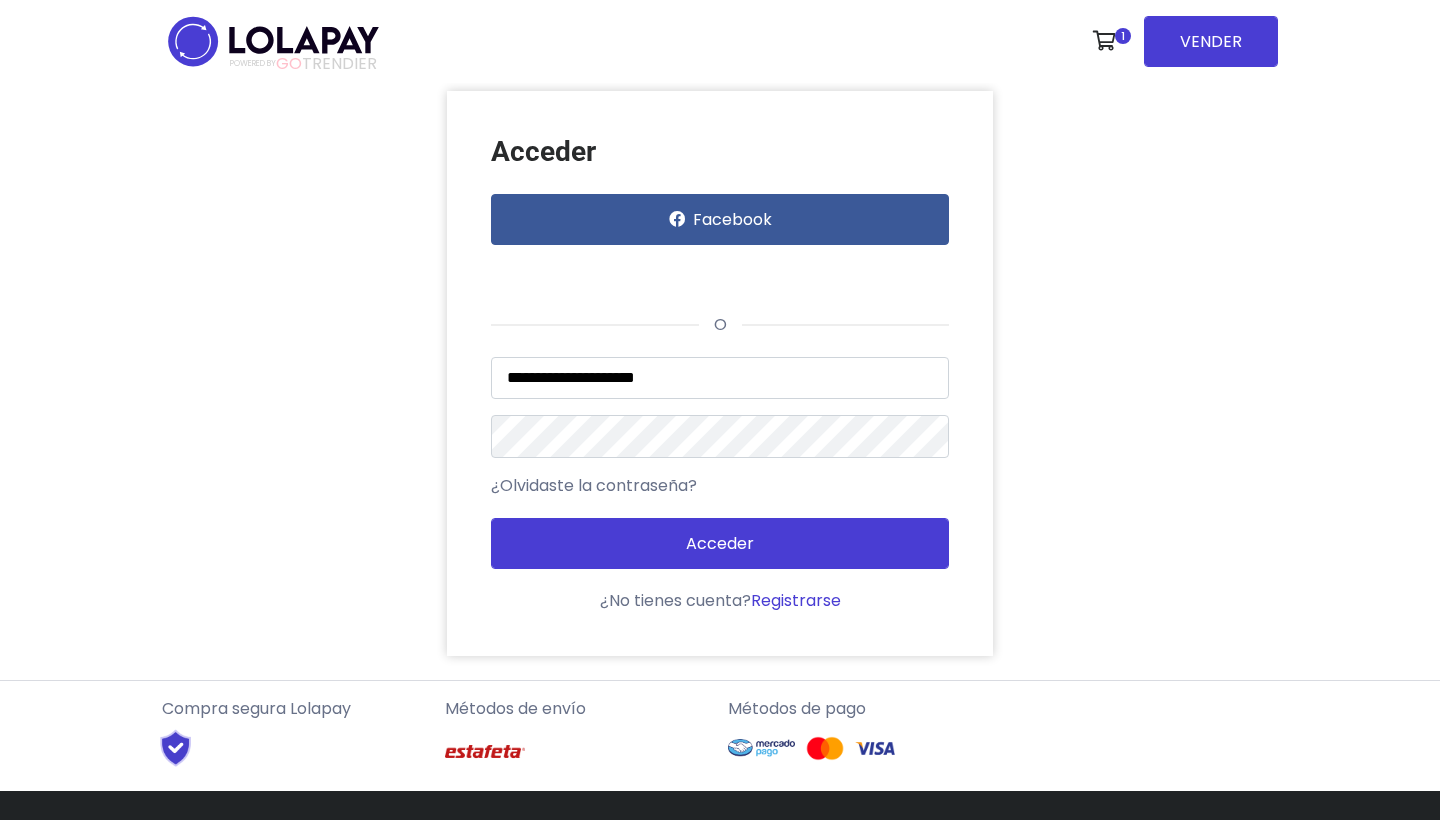 click on "Registrarse" at bounding box center [796, 600] 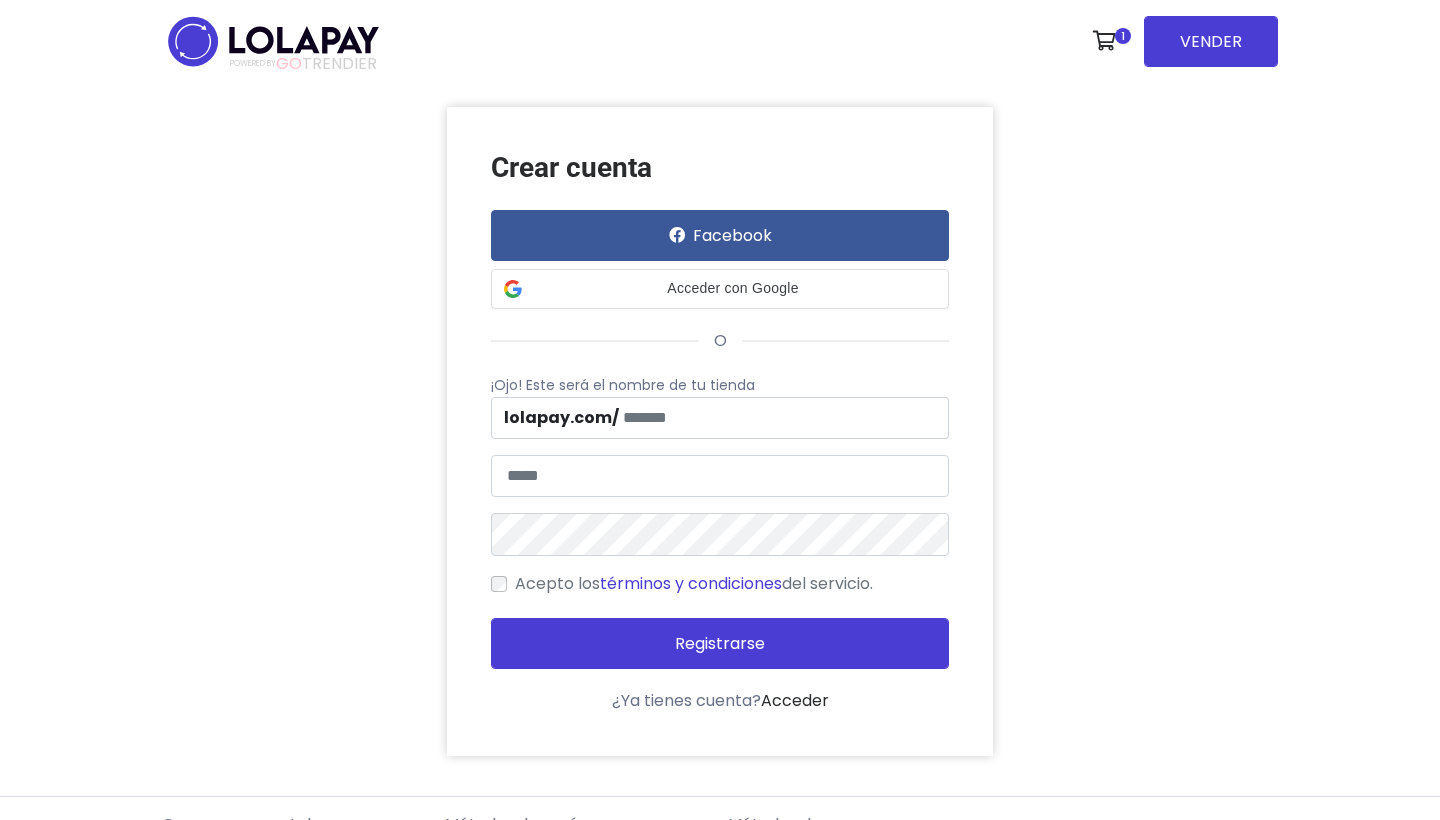 scroll, scrollTop: 0, scrollLeft: 0, axis: both 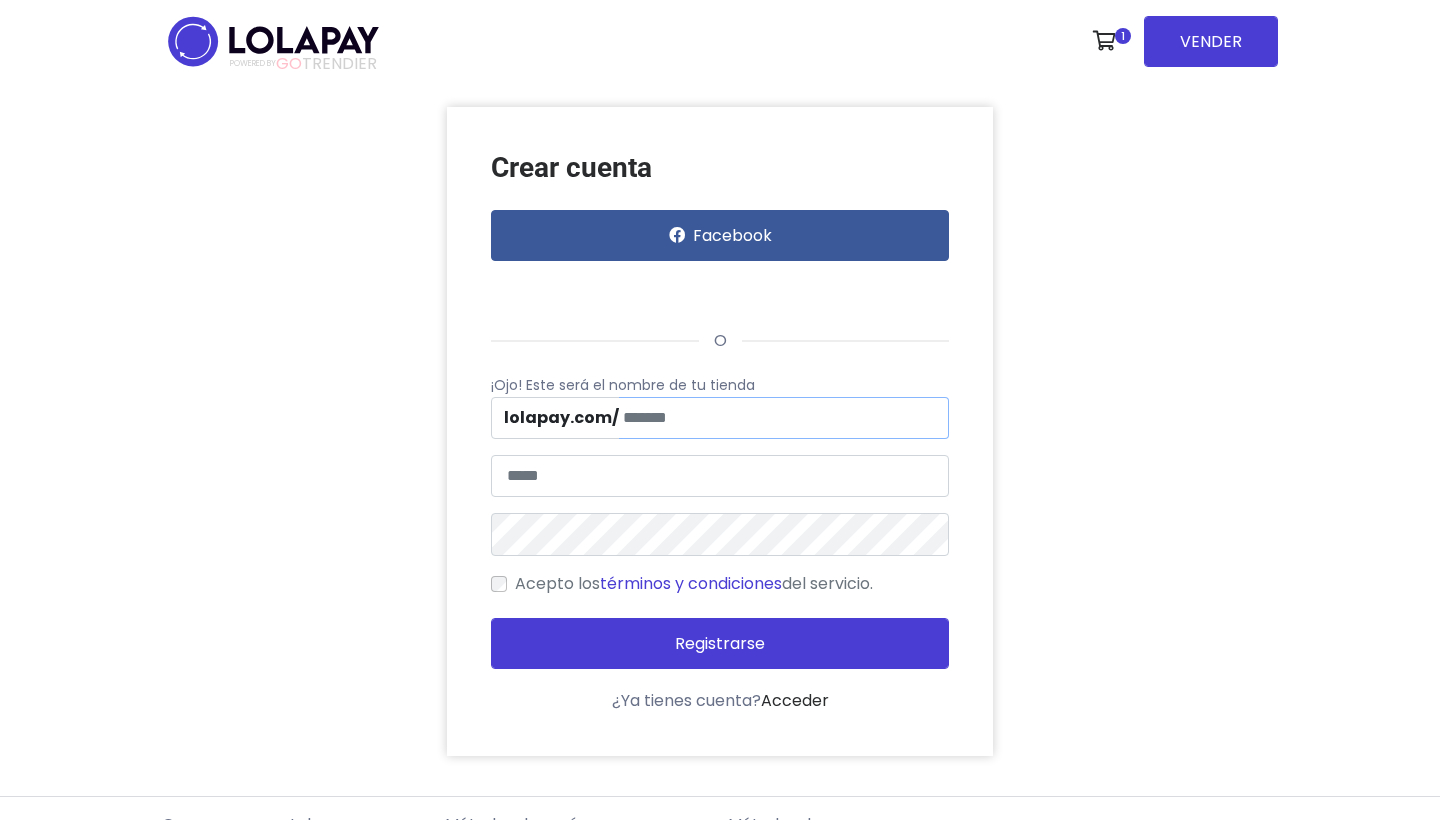 drag, startPoint x: 707, startPoint y: 417, endPoint x: 464, endPoint y: 413, distance: 243.03291 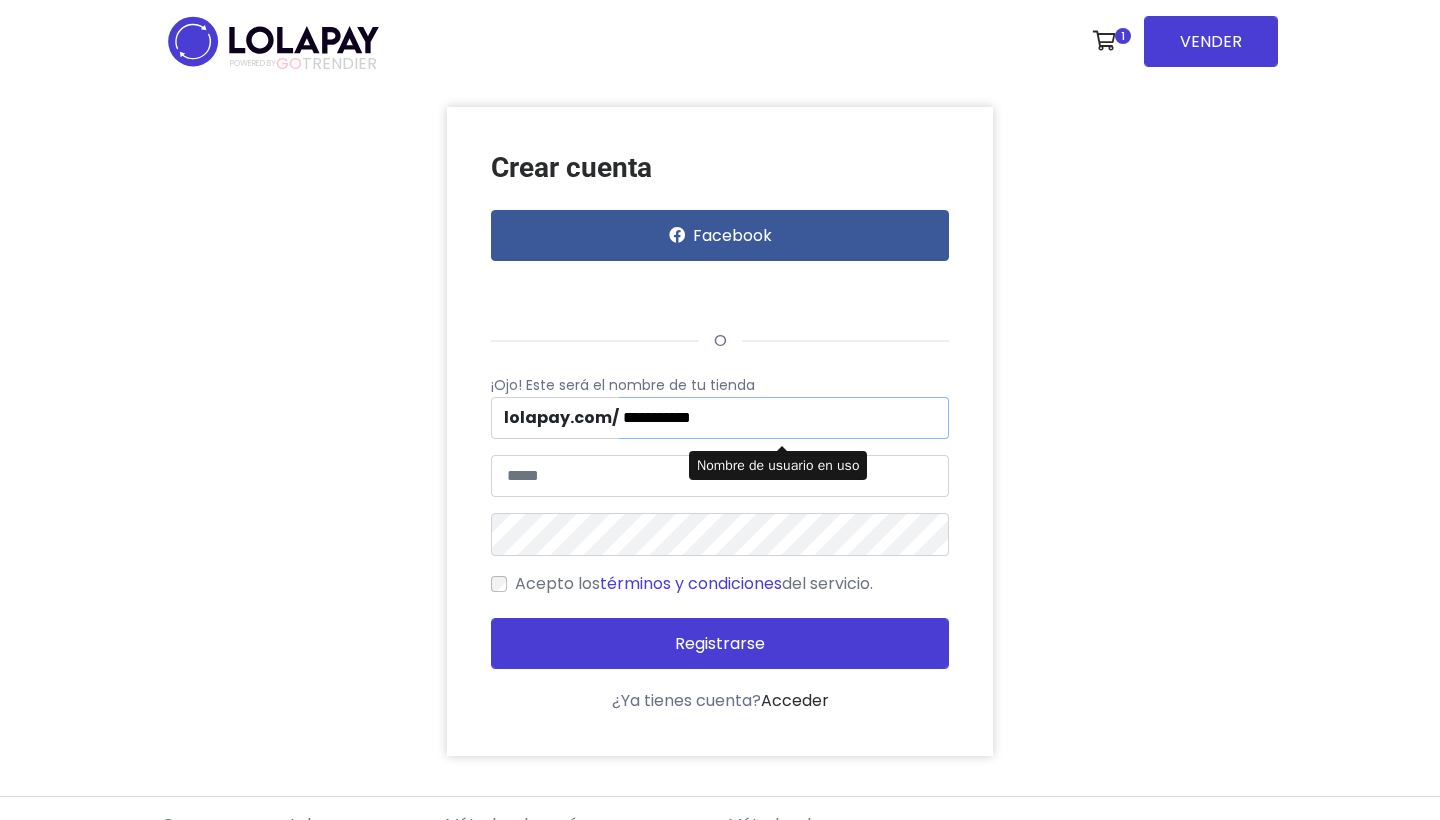 type on "**********" 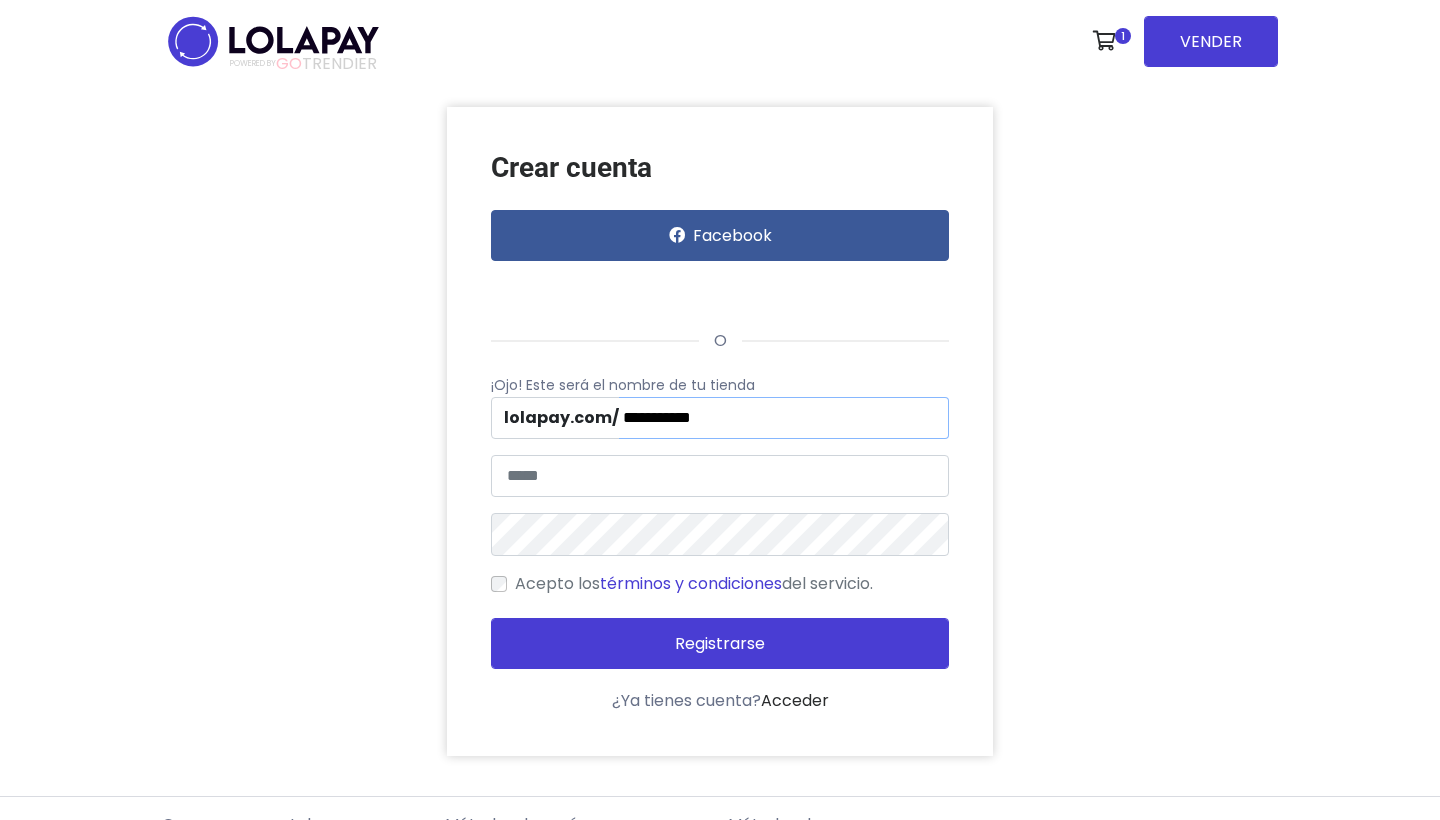 click on "**********" at bounding box center (784, 418) 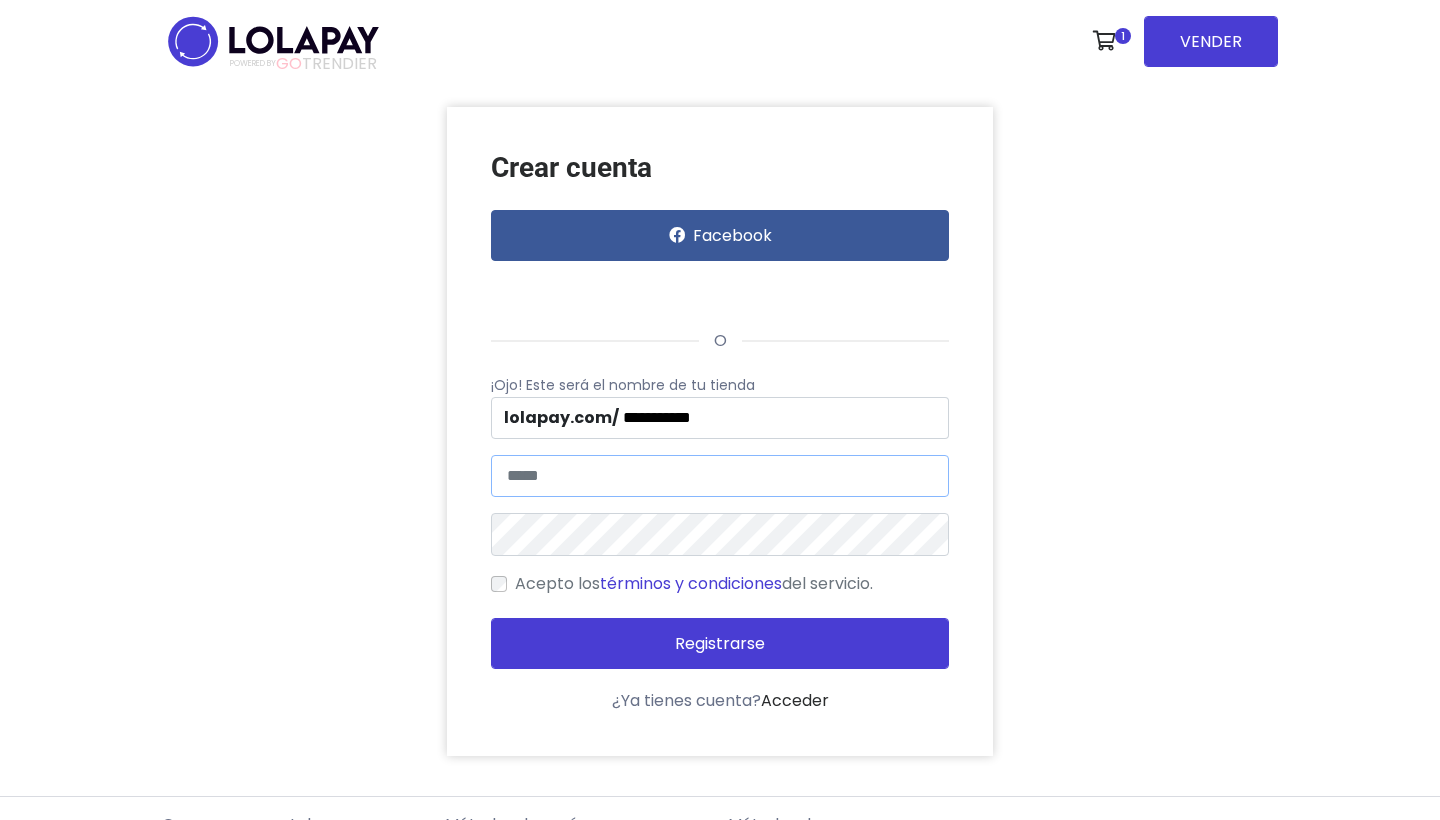 click at bounding box center [720, 476] 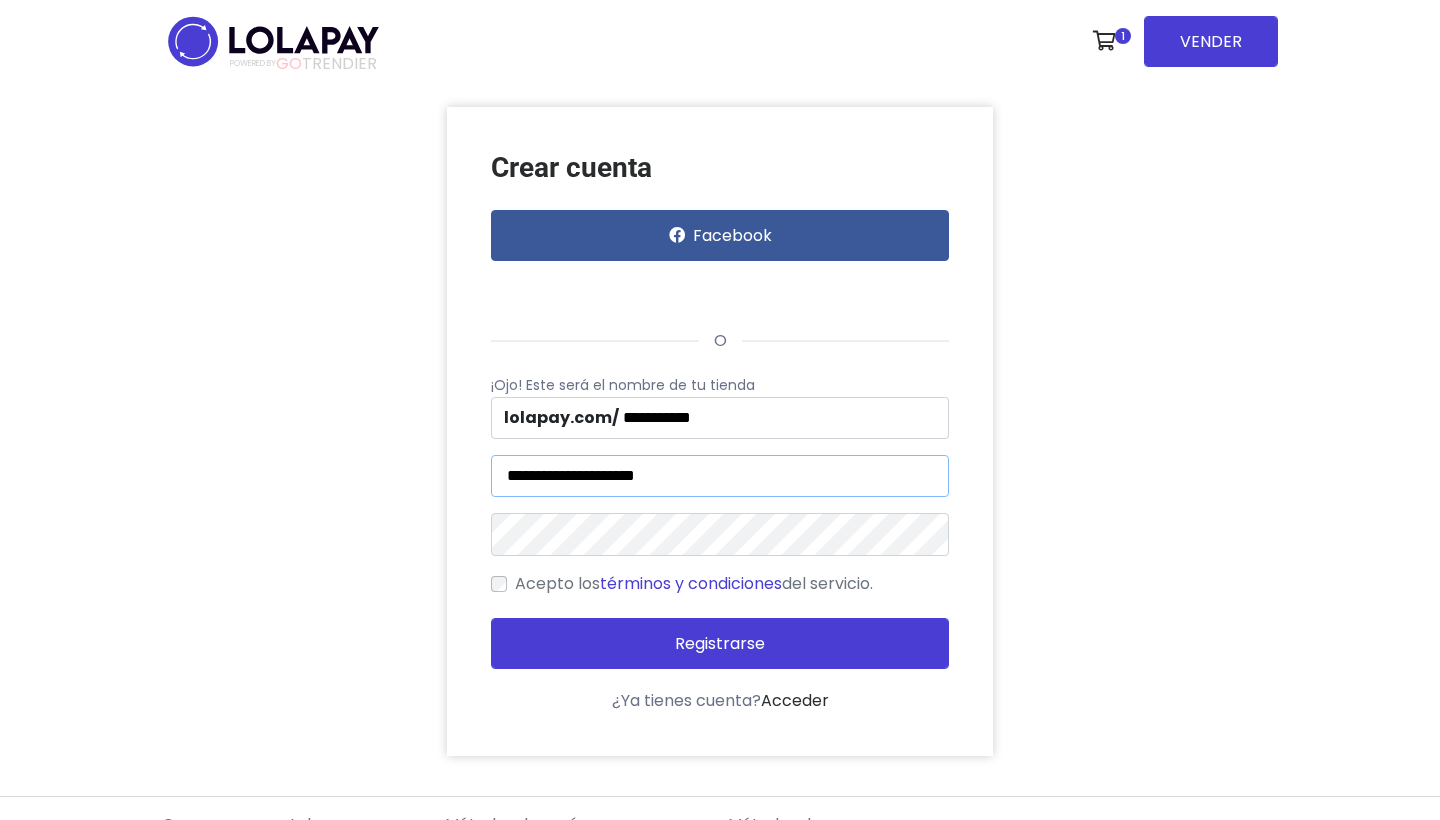 type on "**********" 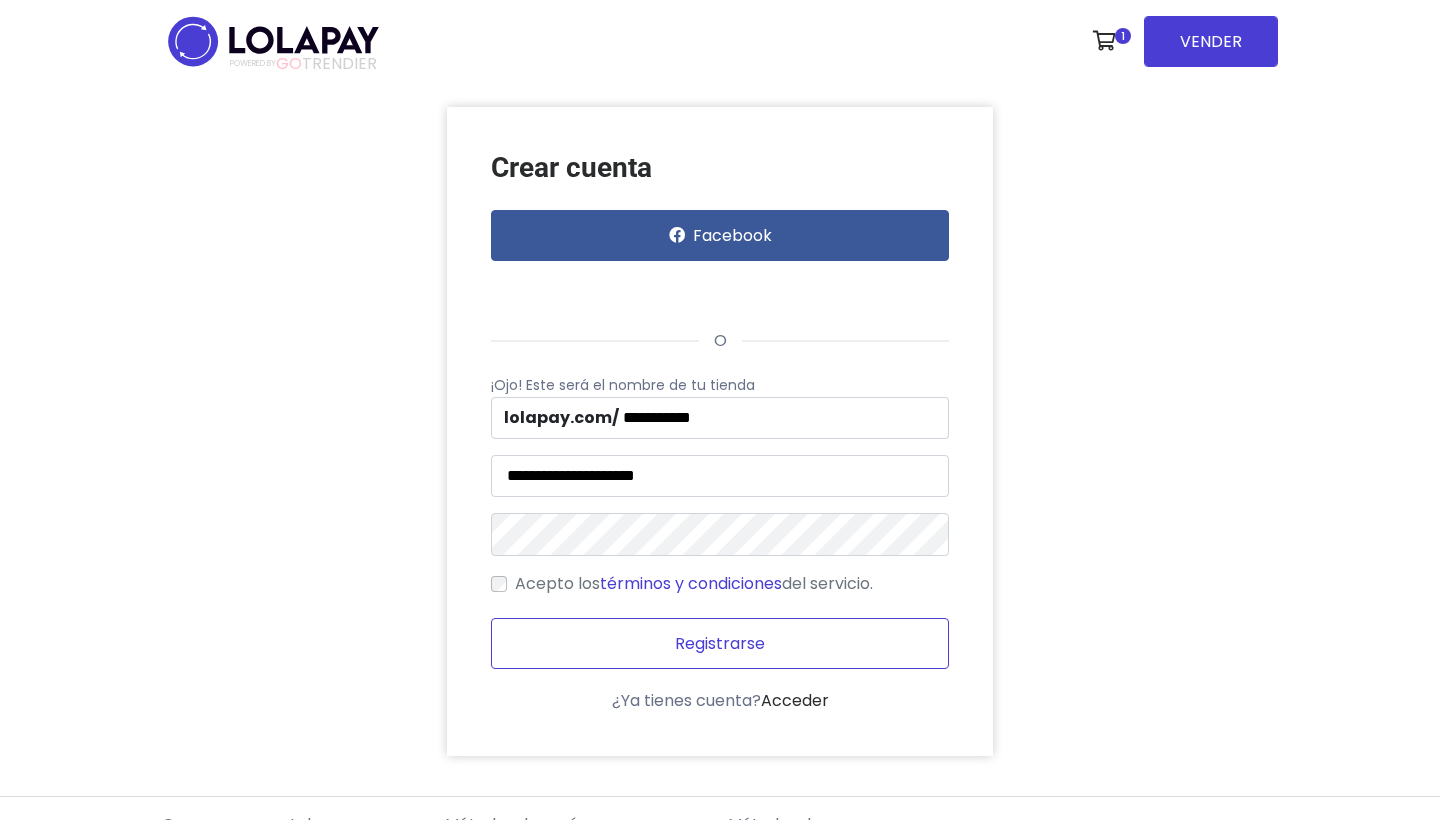 click on "Registrarse" at bounding box center [720, 643] 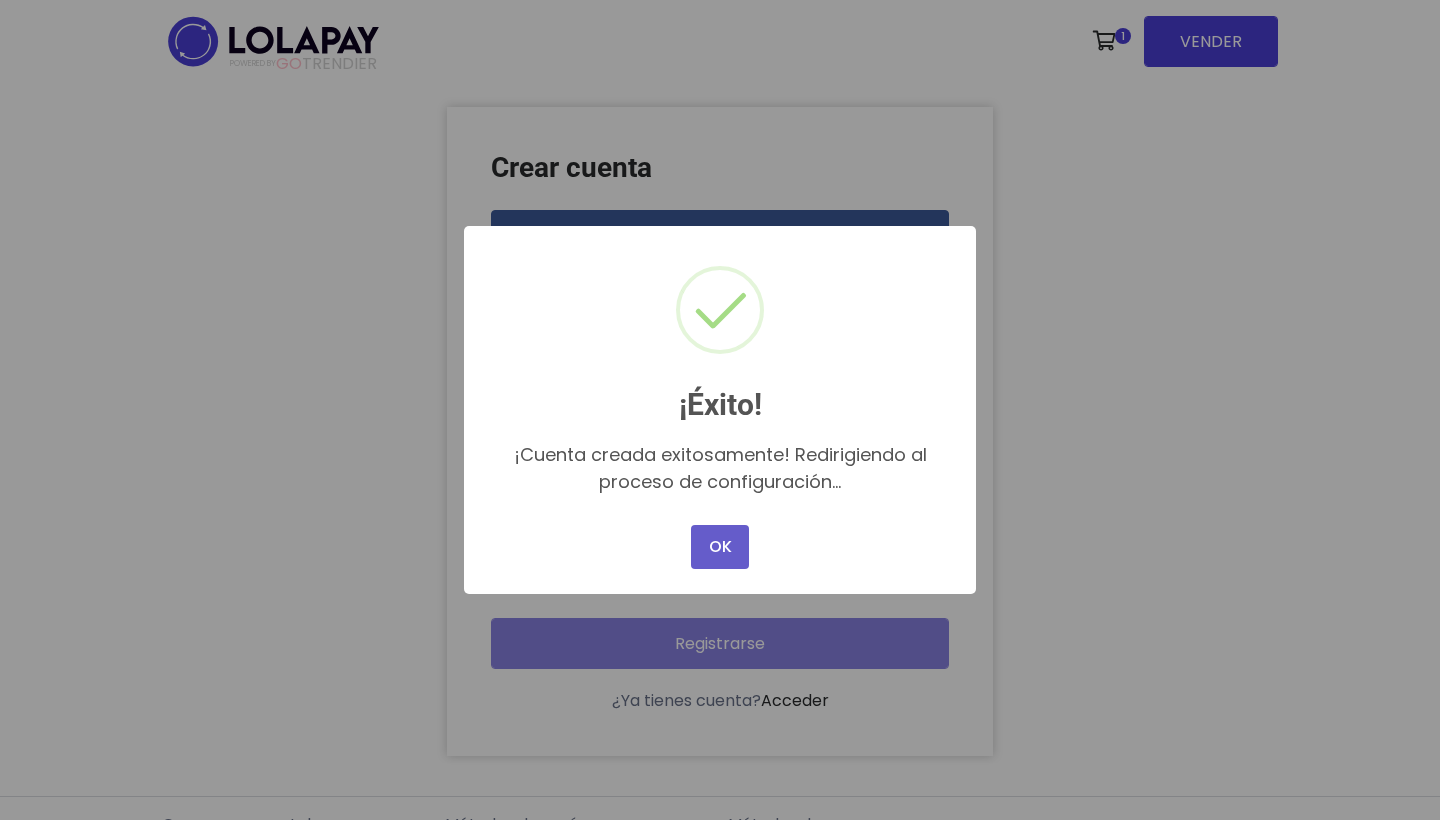 click on "OK" at bounding box center (720, 547) 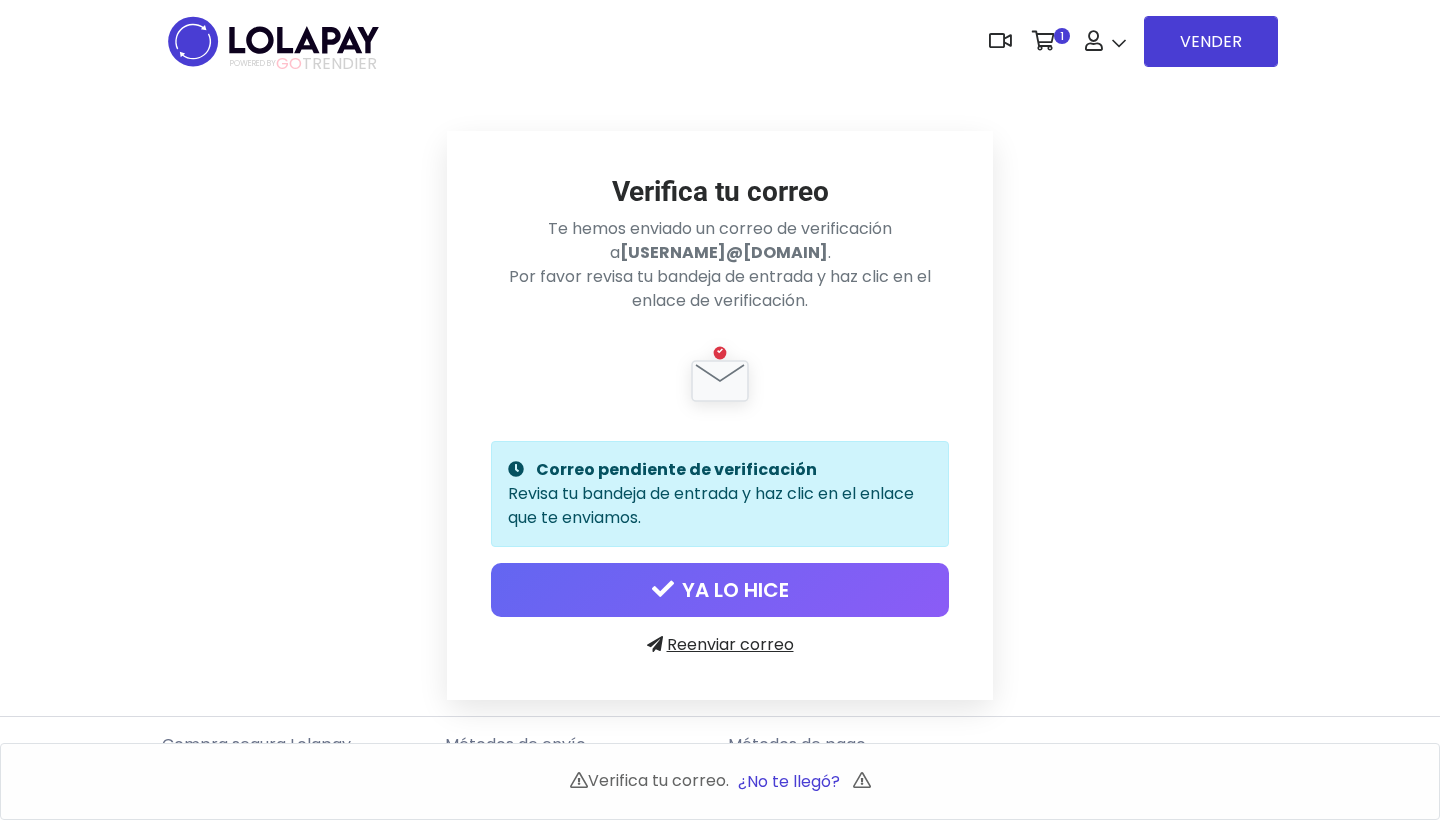 scroll, scrollTop: 0, scrollLeft: 0, axis: both 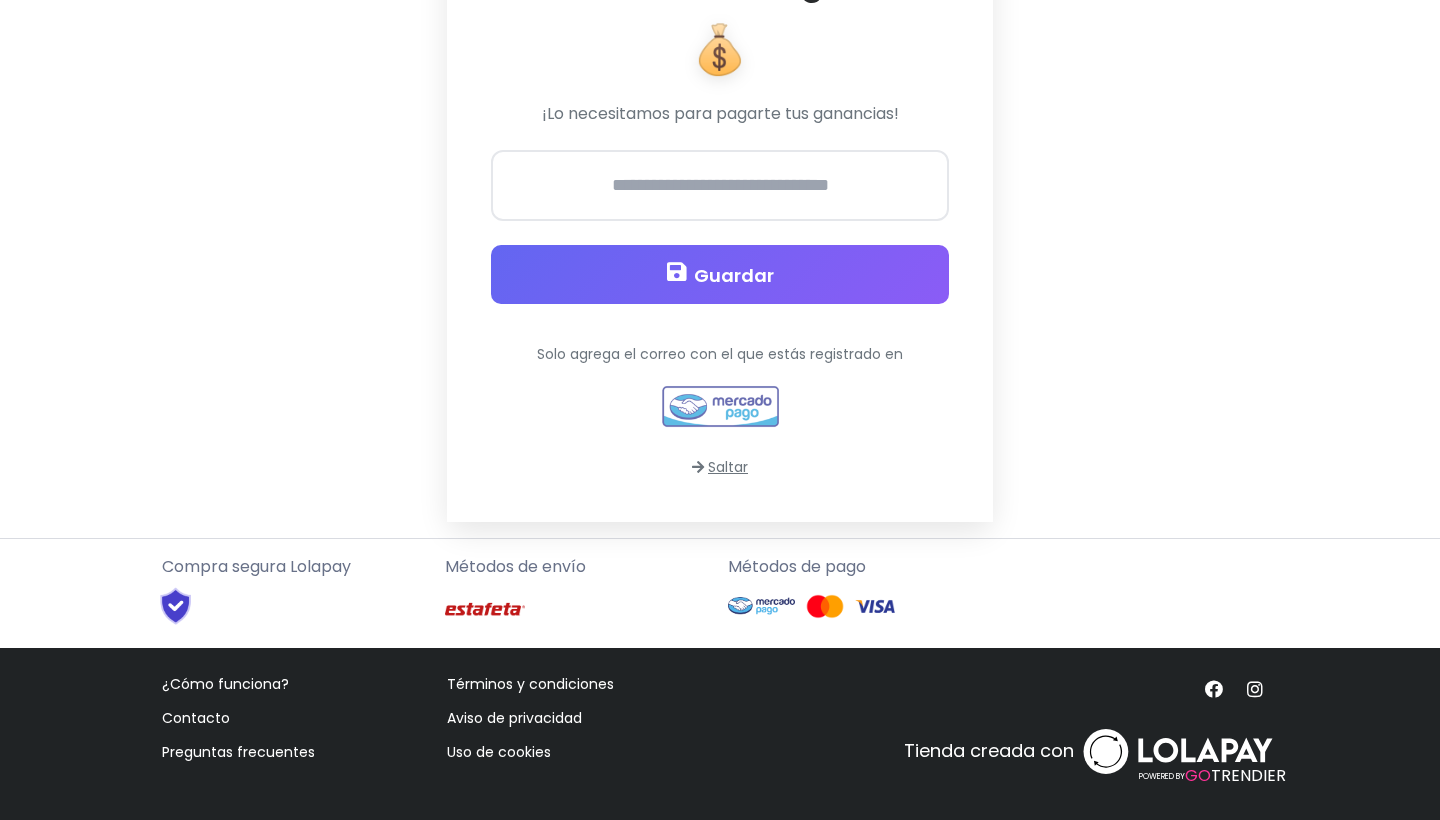 click on "Saltar" at bounding box center [720, 467] 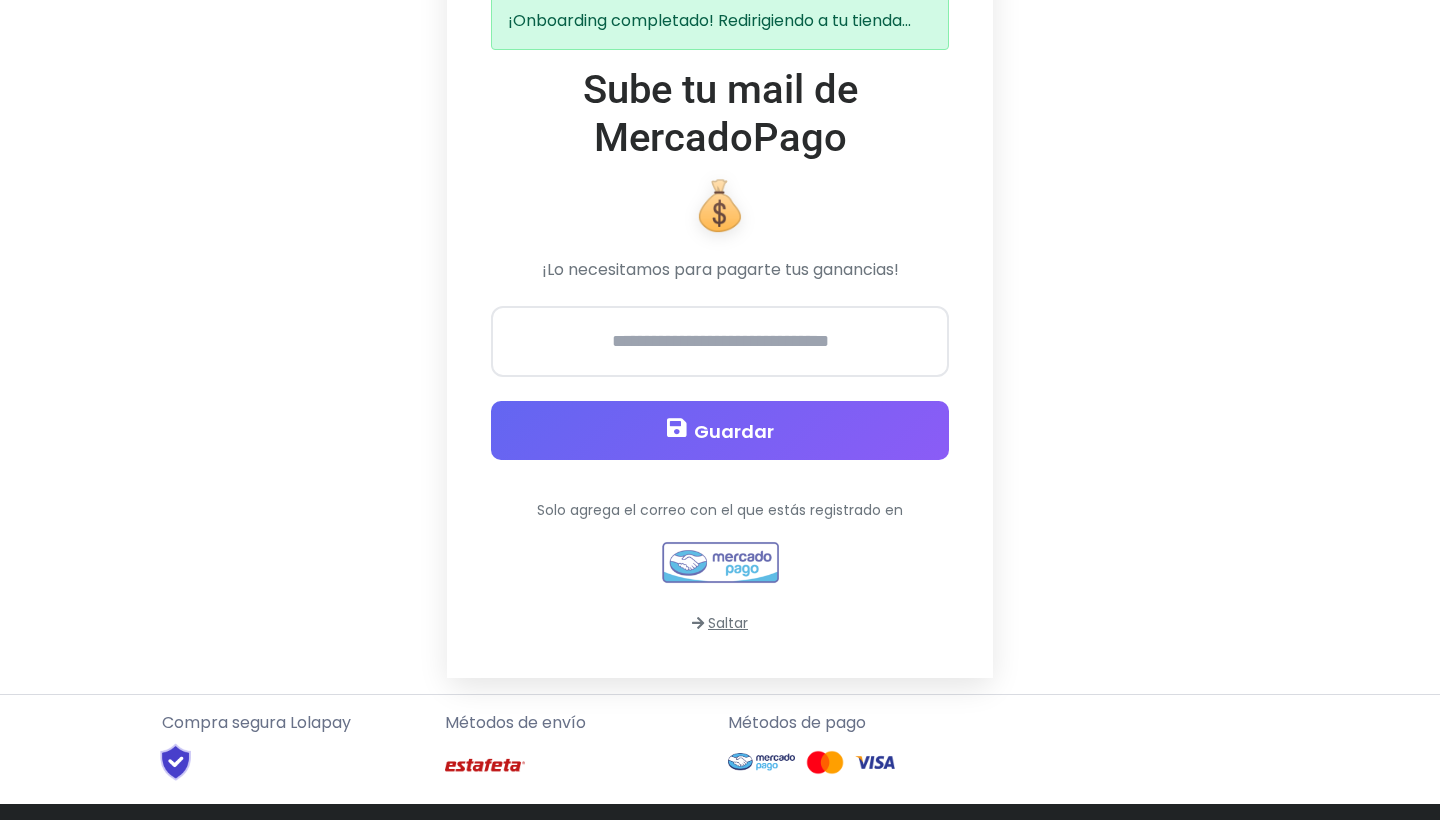 scroll, scrollTop: 177, scrollLeft: 0, axis: vertical 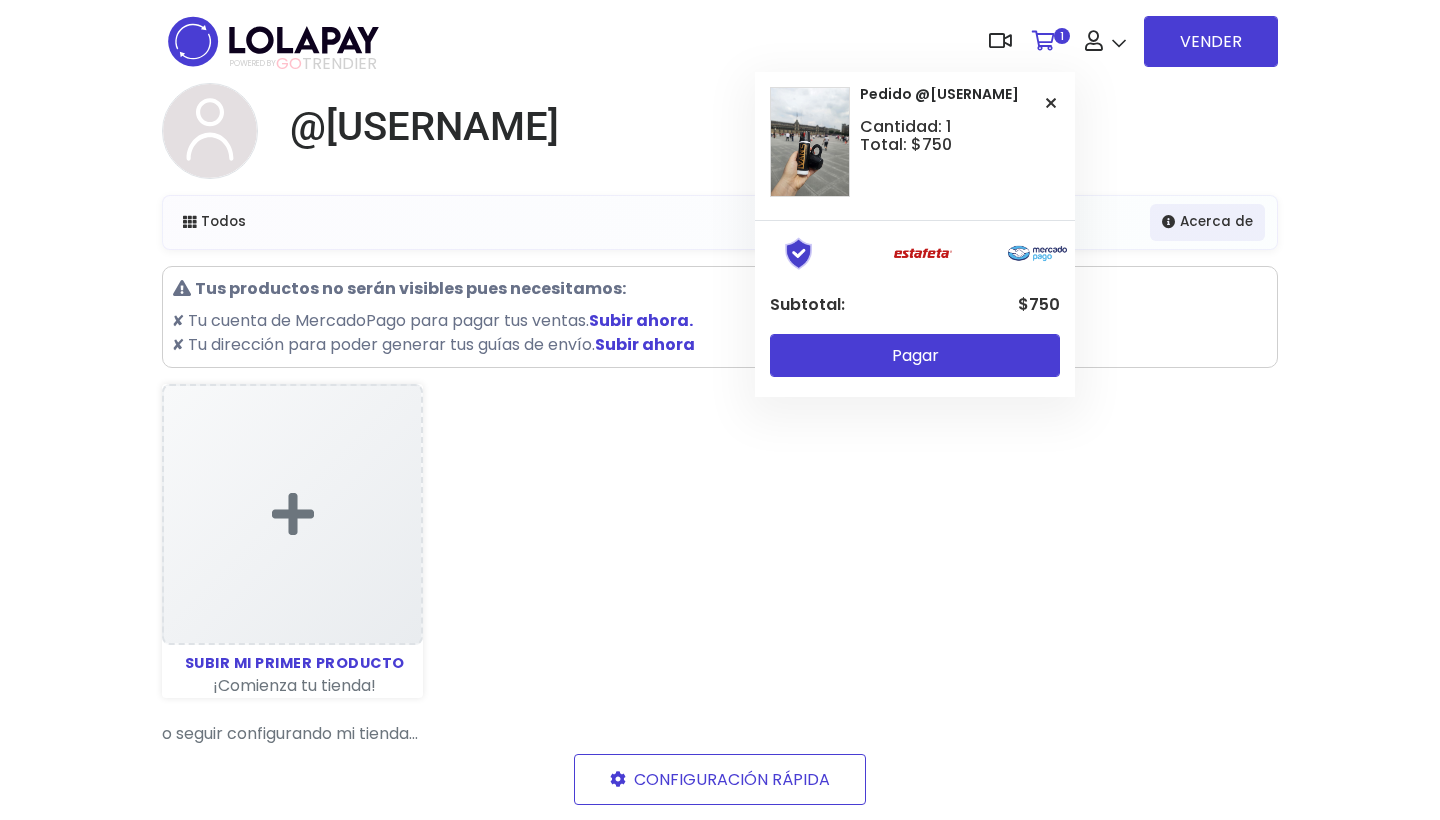 click at bounding box center [1043, 41] 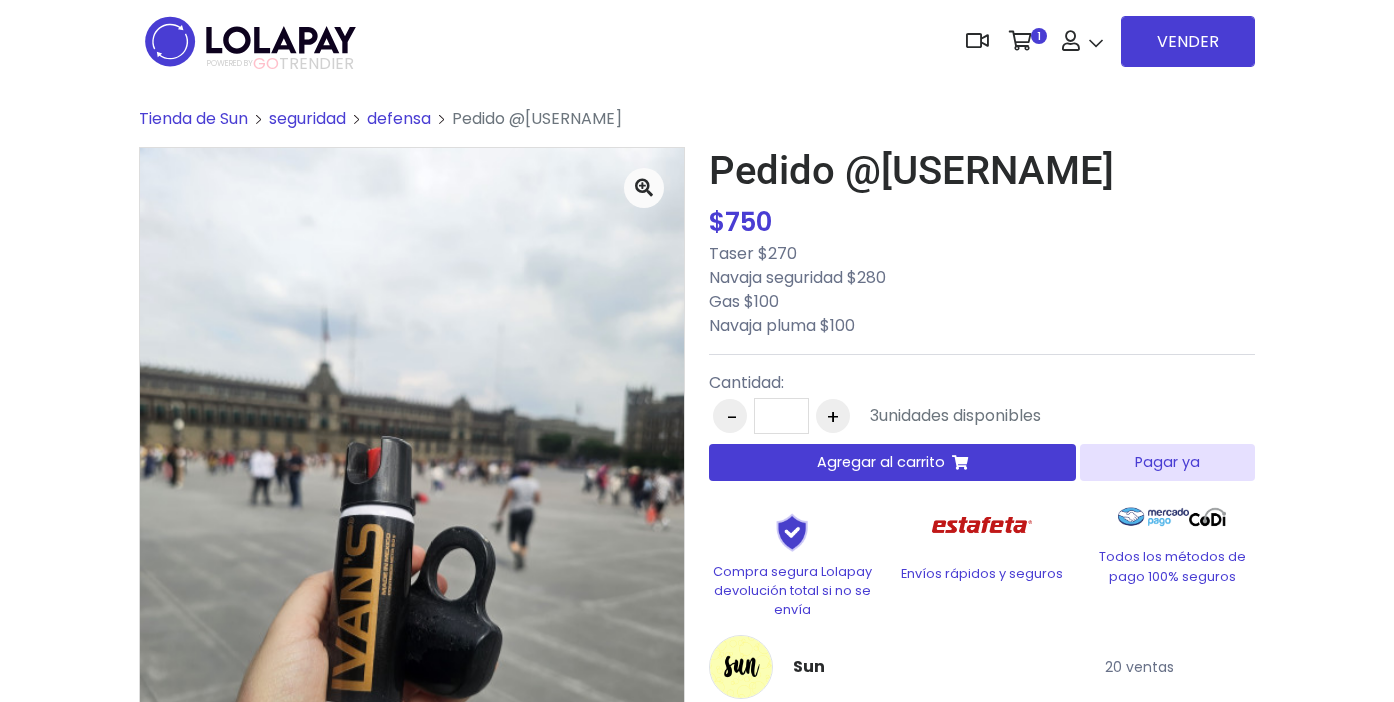 scroll, scrollTop: 0, scrollLeft: 0, axis: both 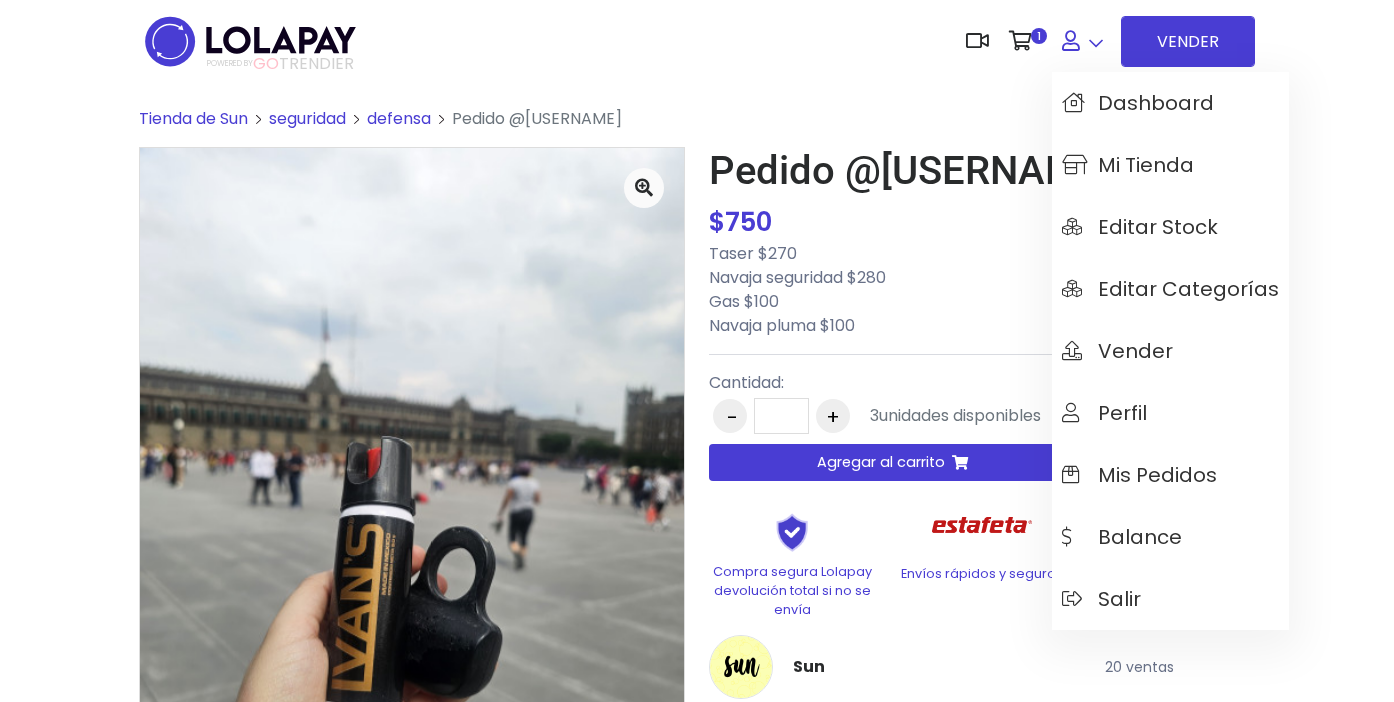 click at bounding box center (1082, 41) 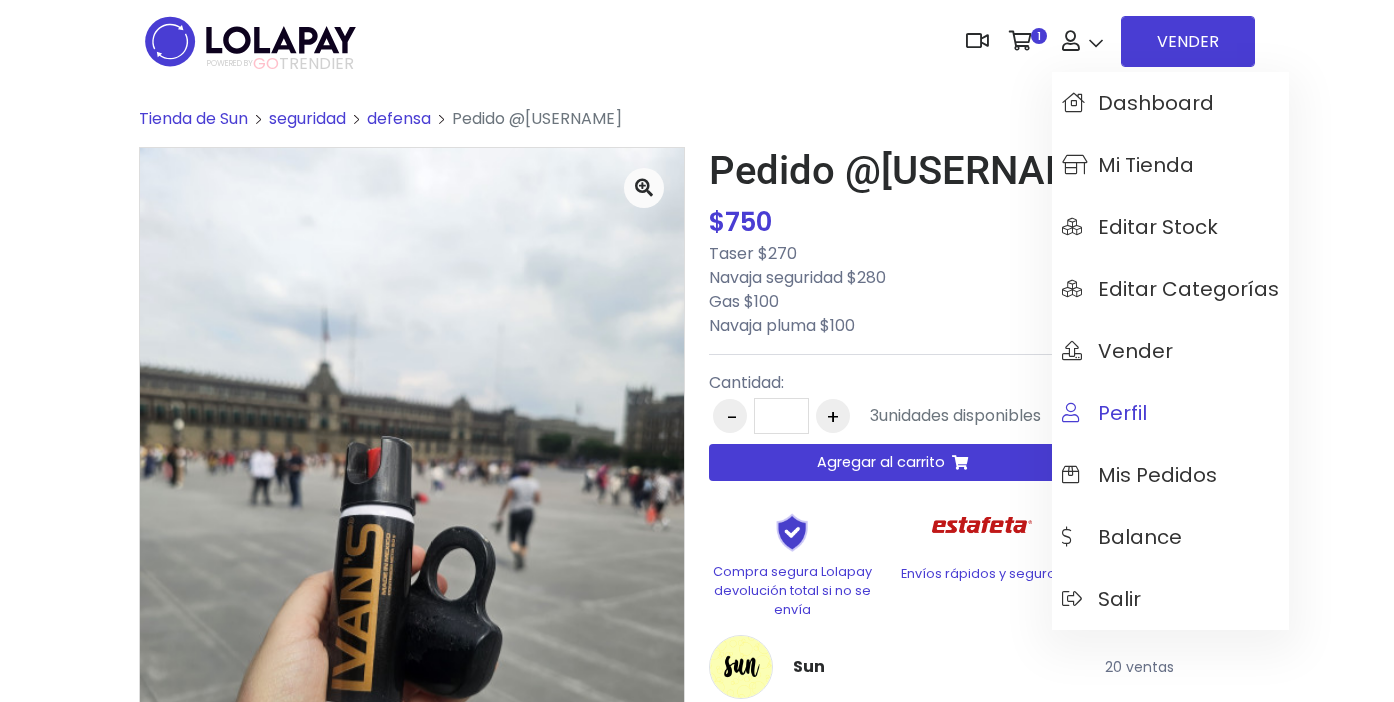 click on "Perfil" at bounding box center [1170, 413] 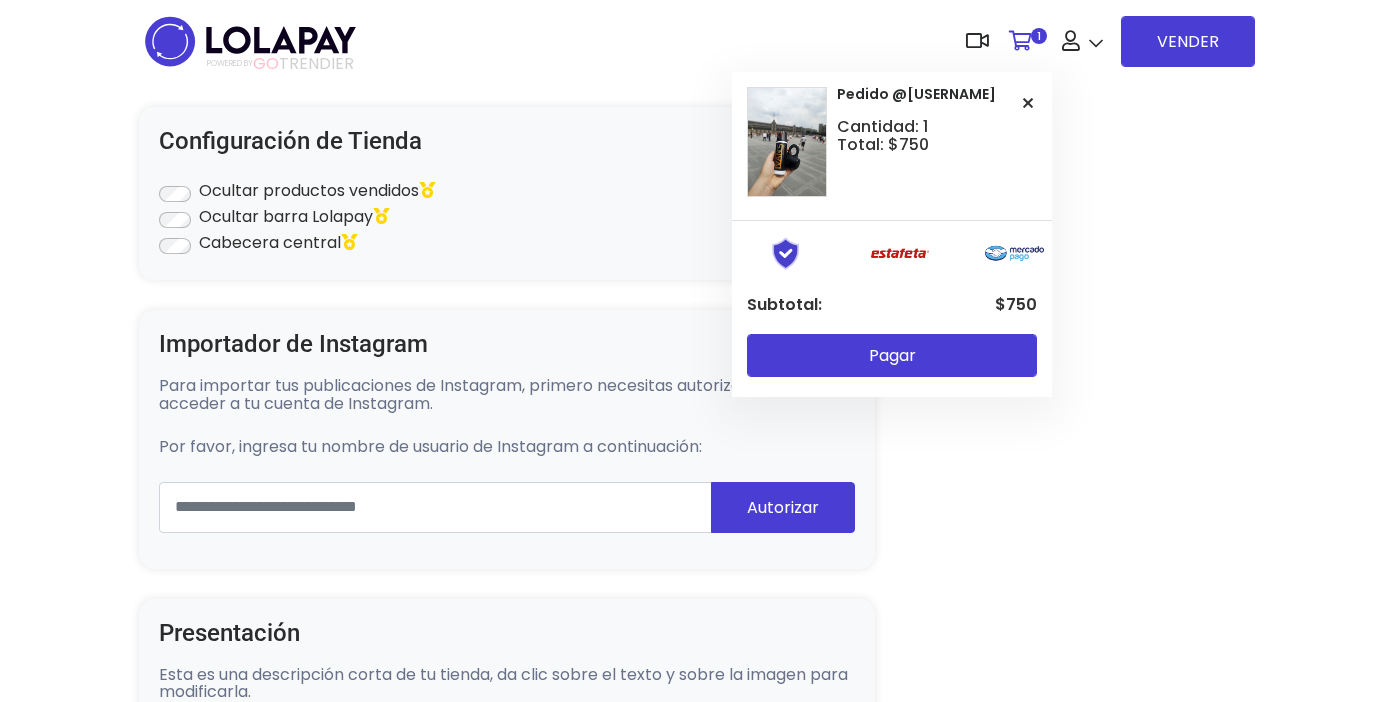 scroll, scrollTop: 0, scrollLeft: 0, axis: both 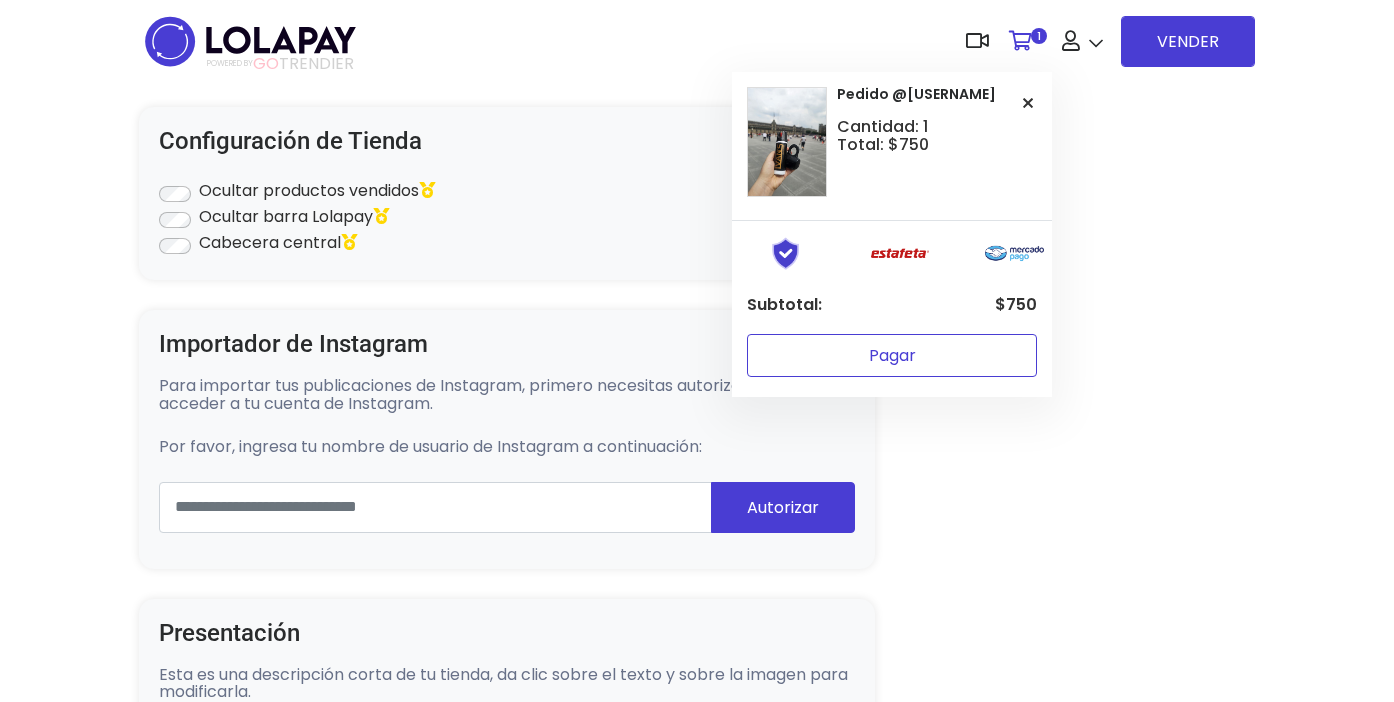 click on "Pagar" at bounding box center [892, 355] 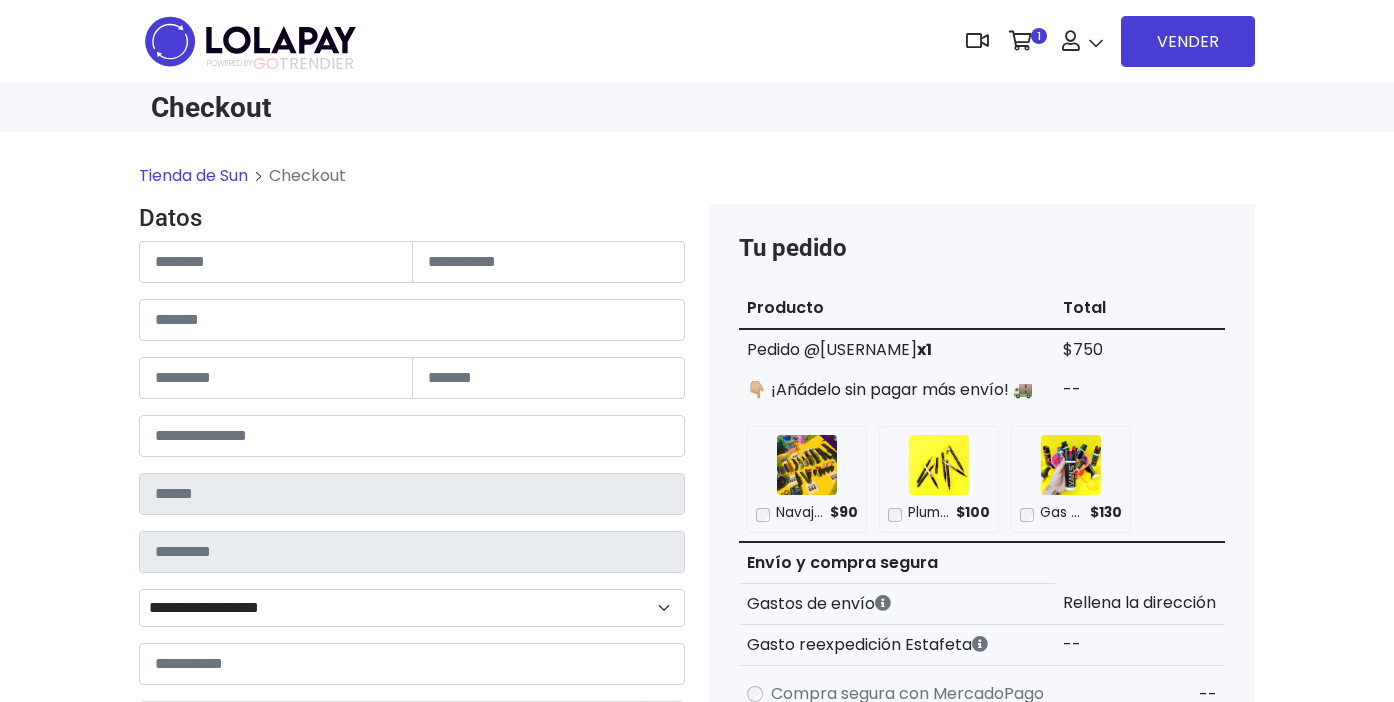 scroll, scrollTop: 0, scrollLeft: 0, axis: both 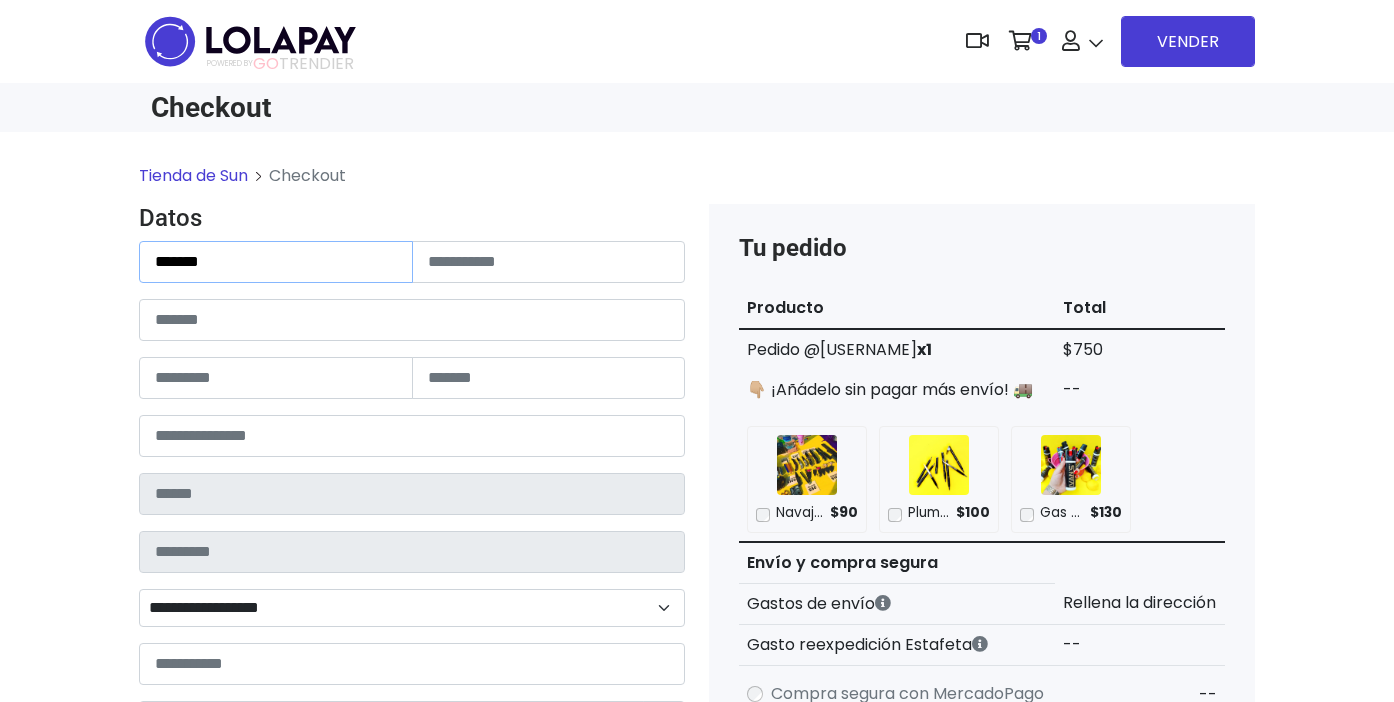 type on "*******" 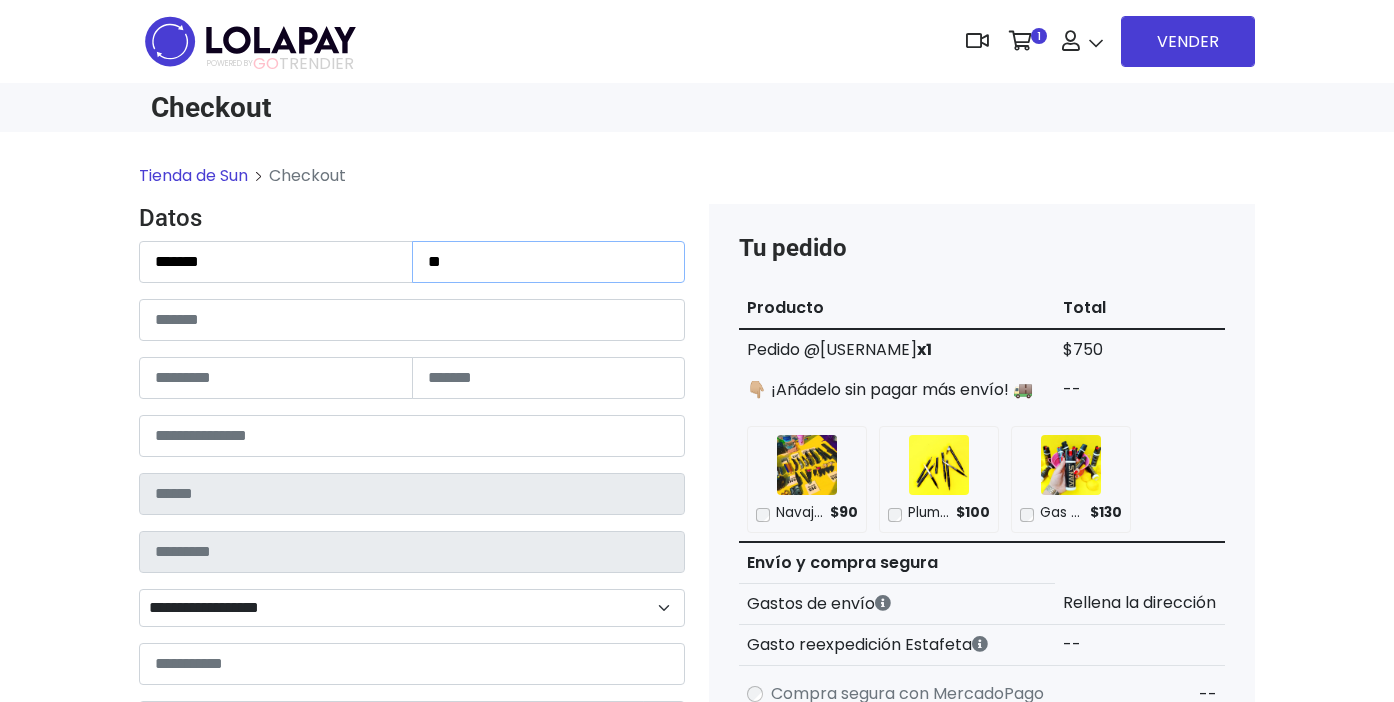 type on "*" 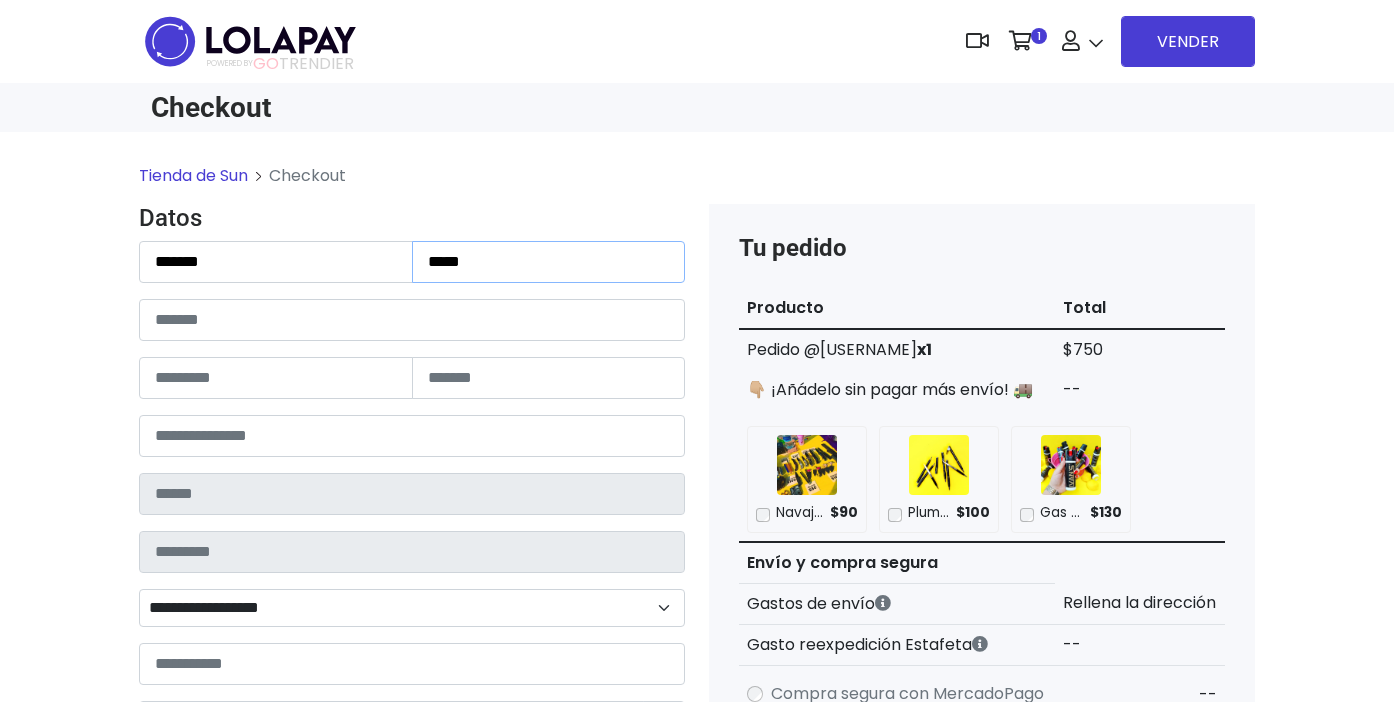 type on "*****" 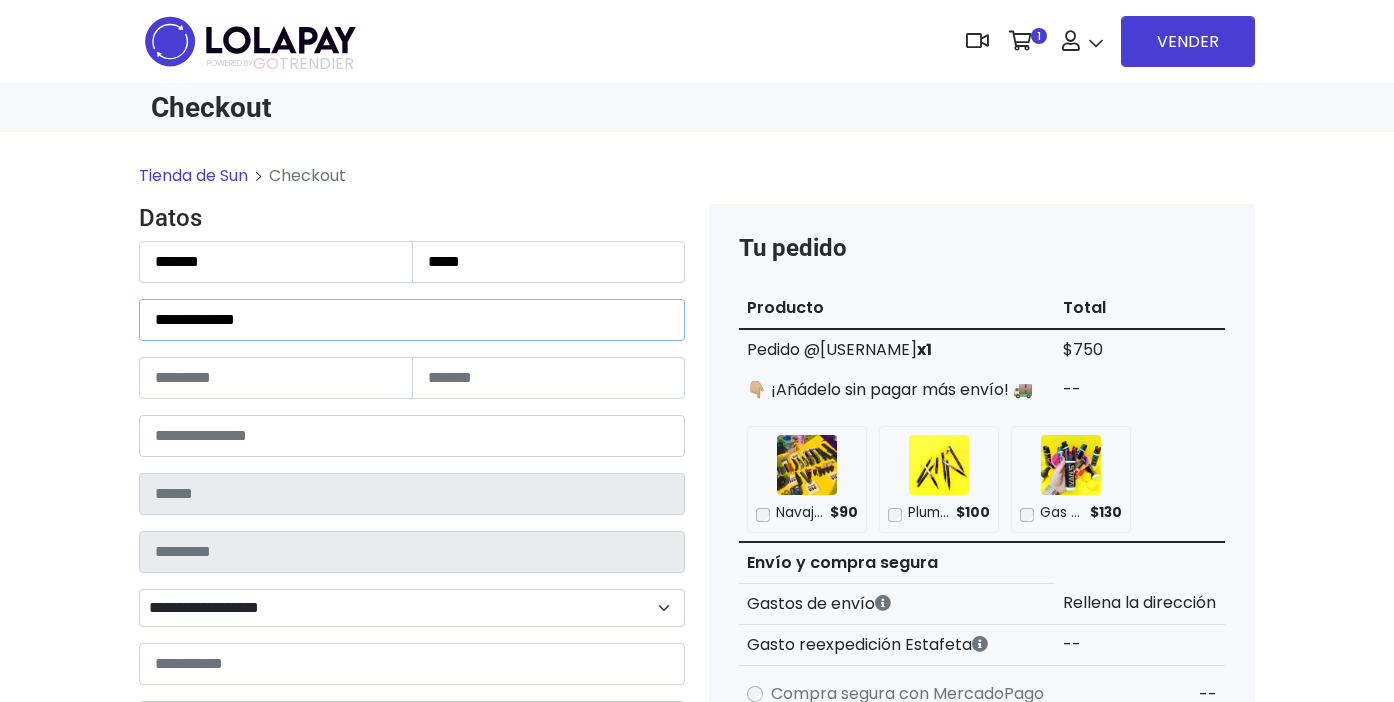 type on "**********" 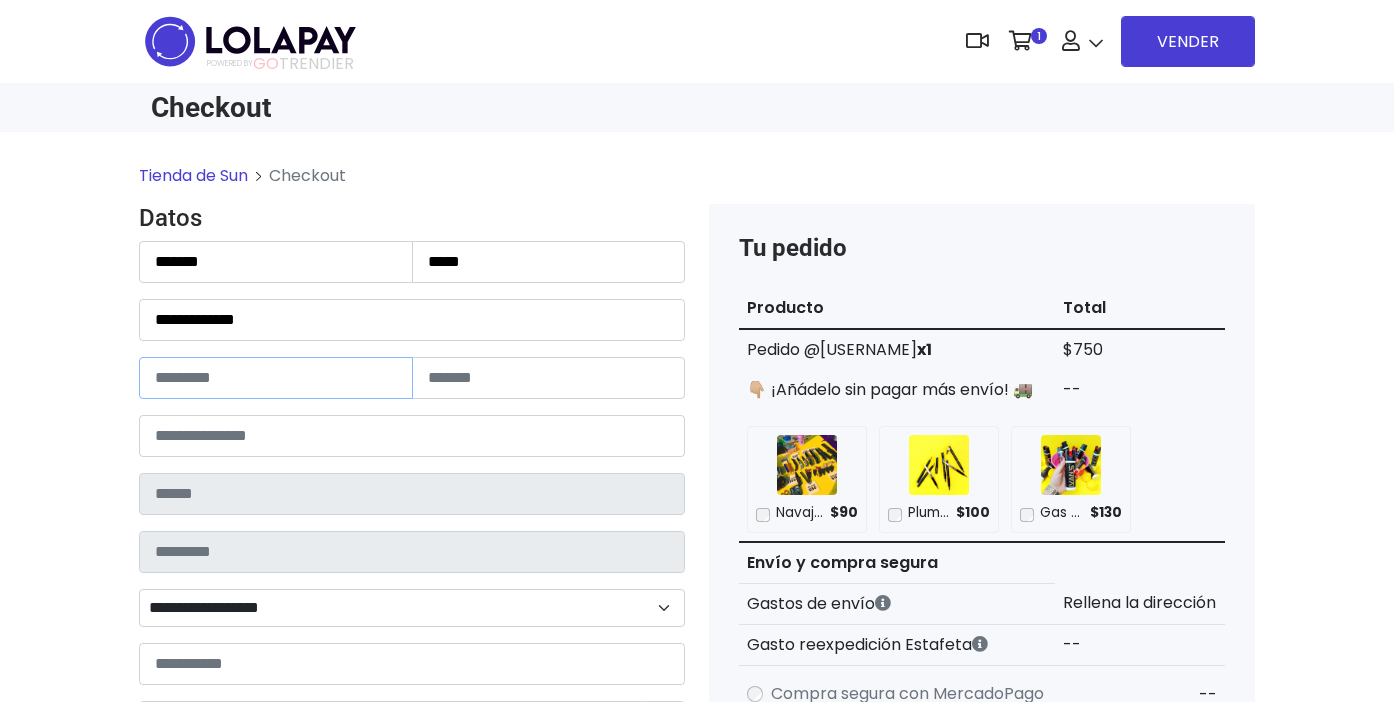 click at bounding box center [276, 378] 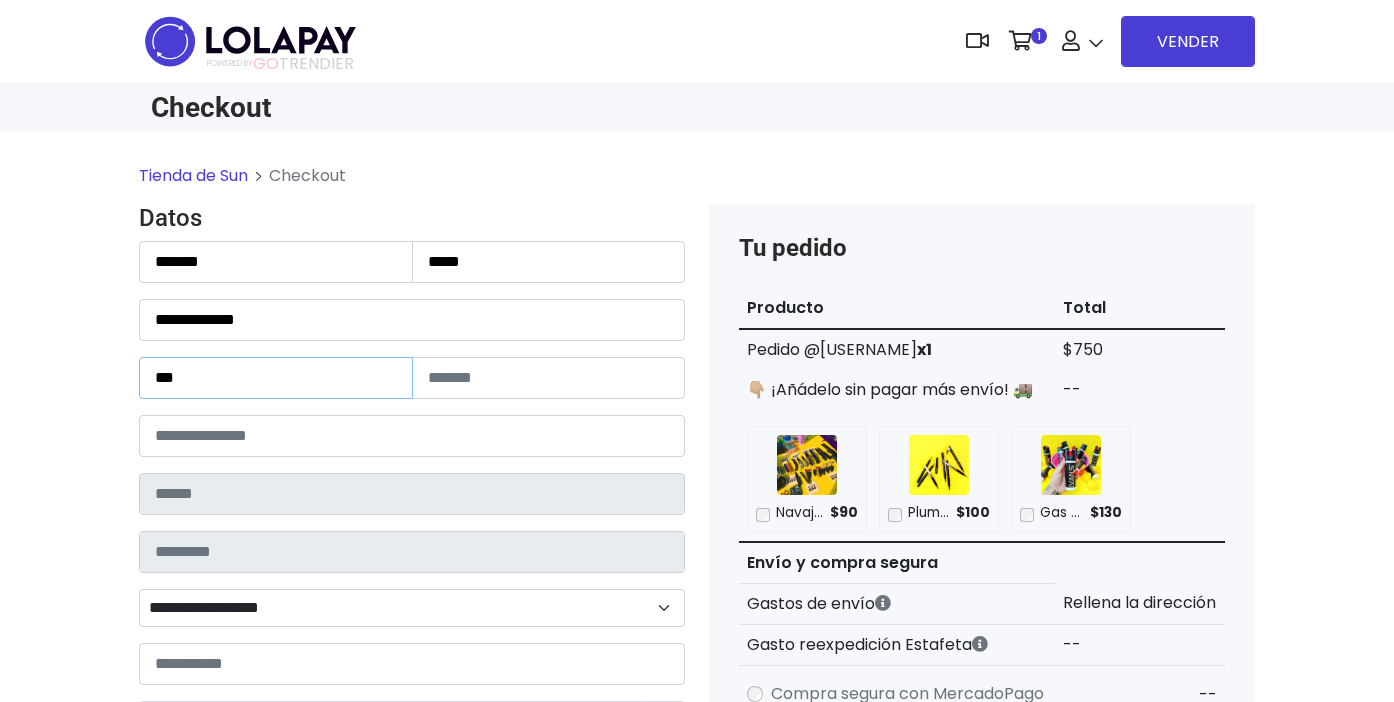 type on "***" 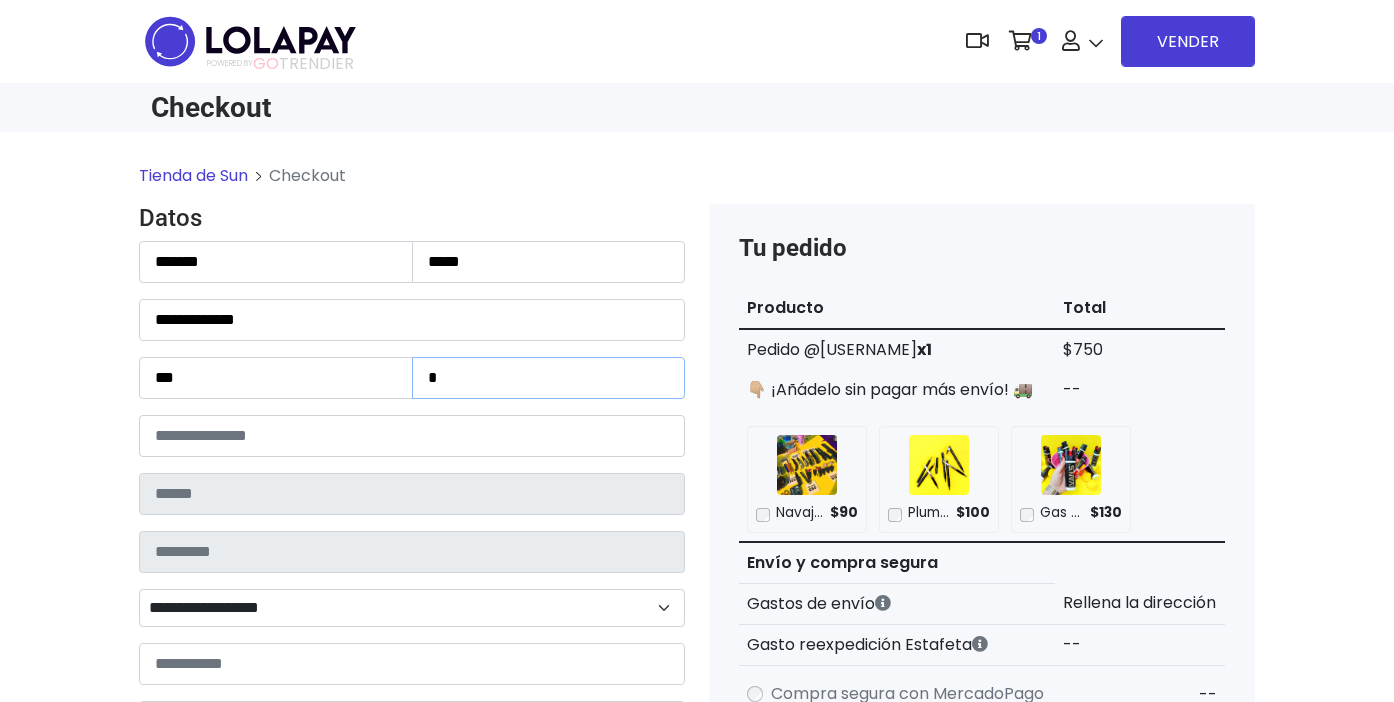 type on "*" 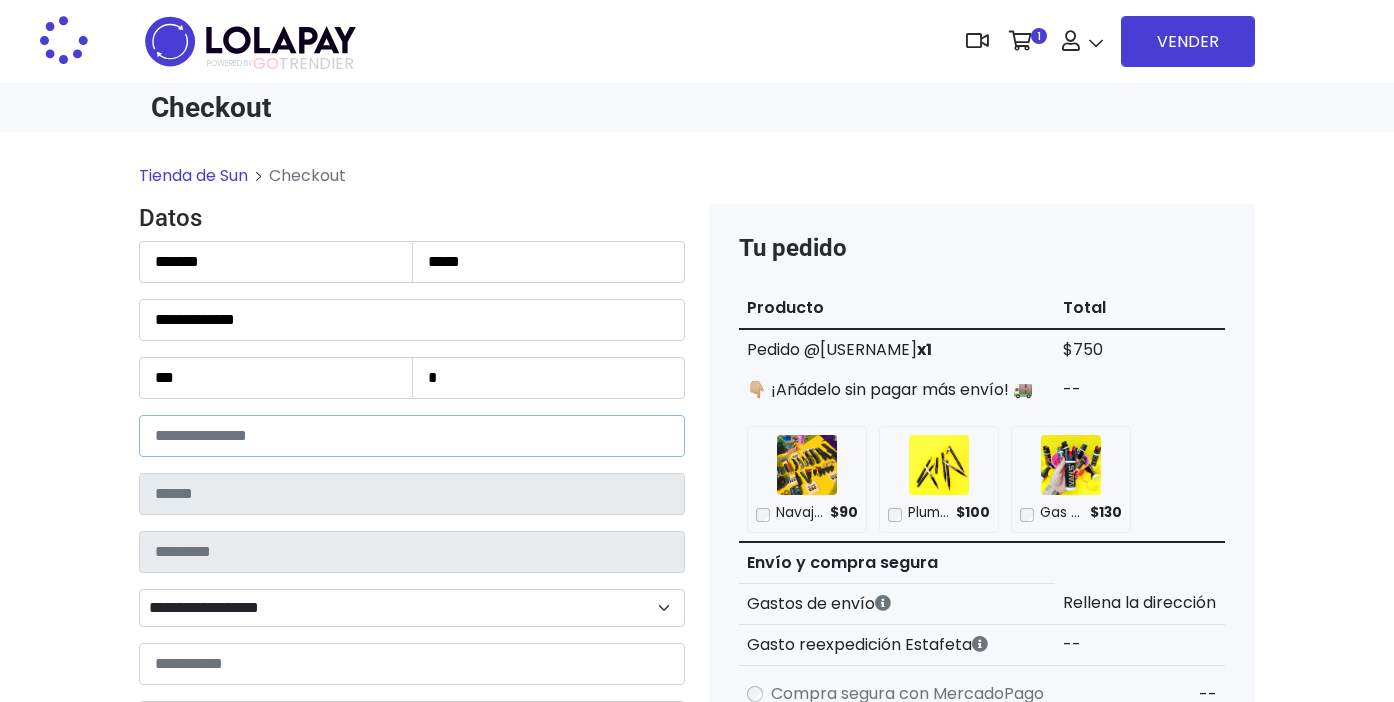 type on "*****" 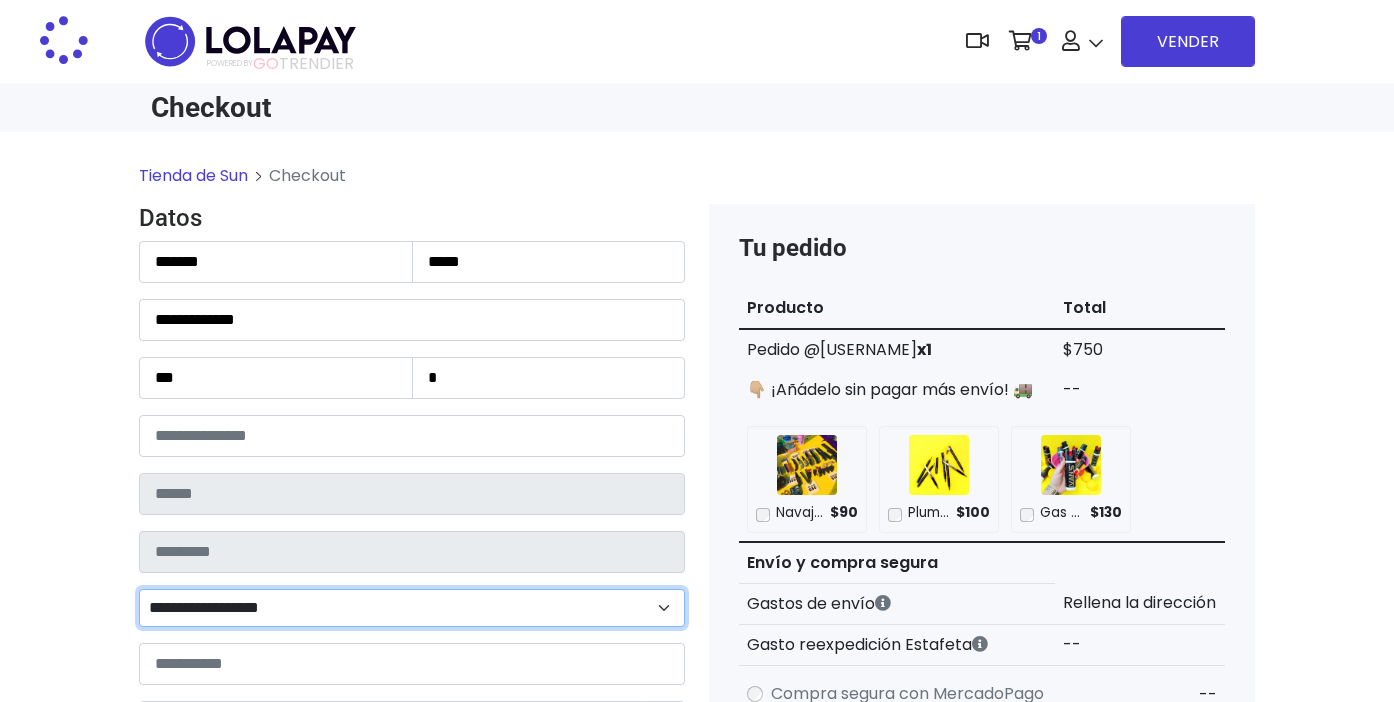 type on "**********" 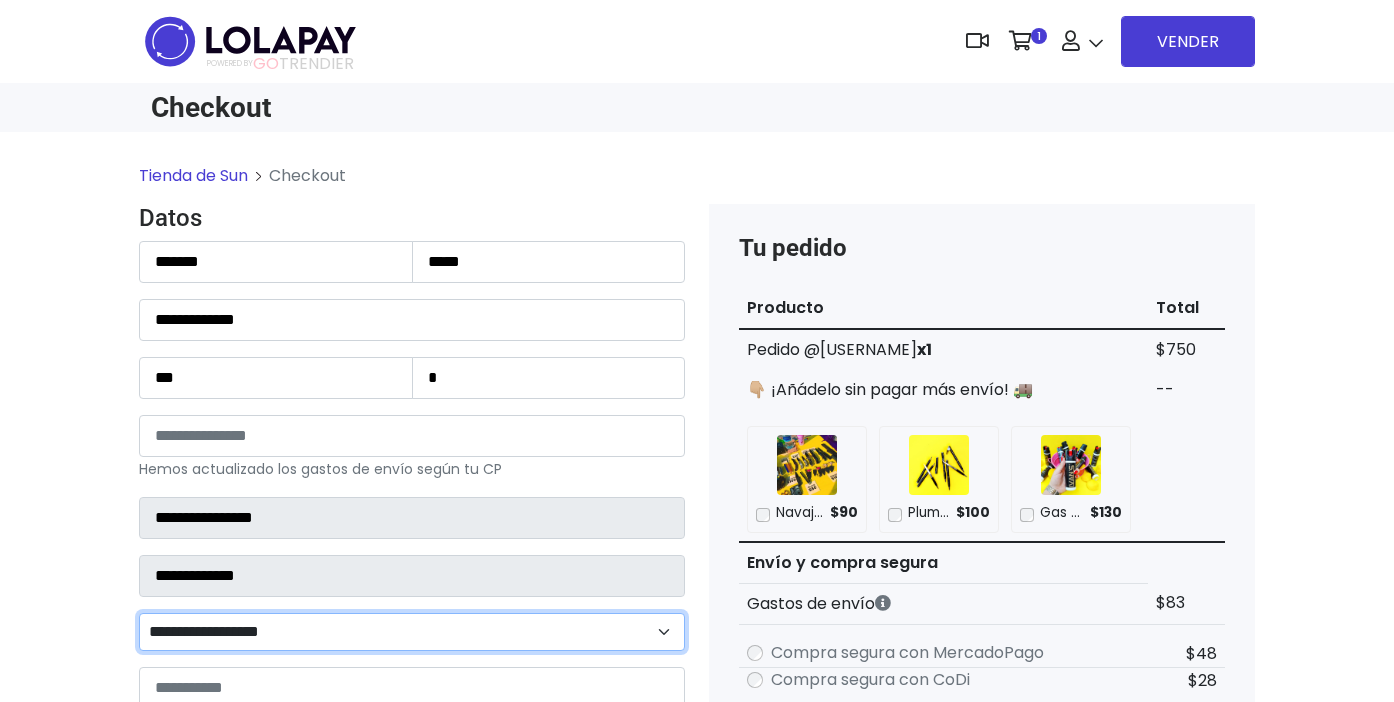 select on "**********" 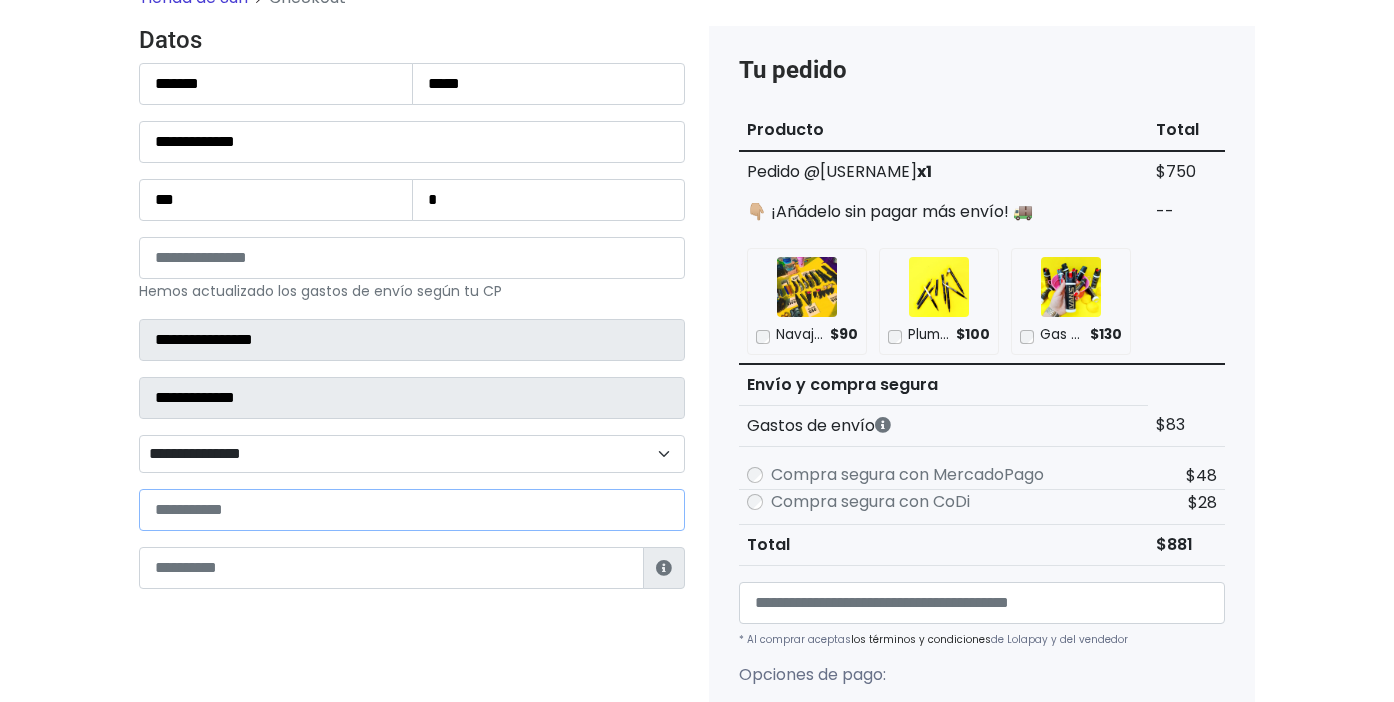 scroll, scrollTop: 180, scrollLeft: 0, axis: vertical 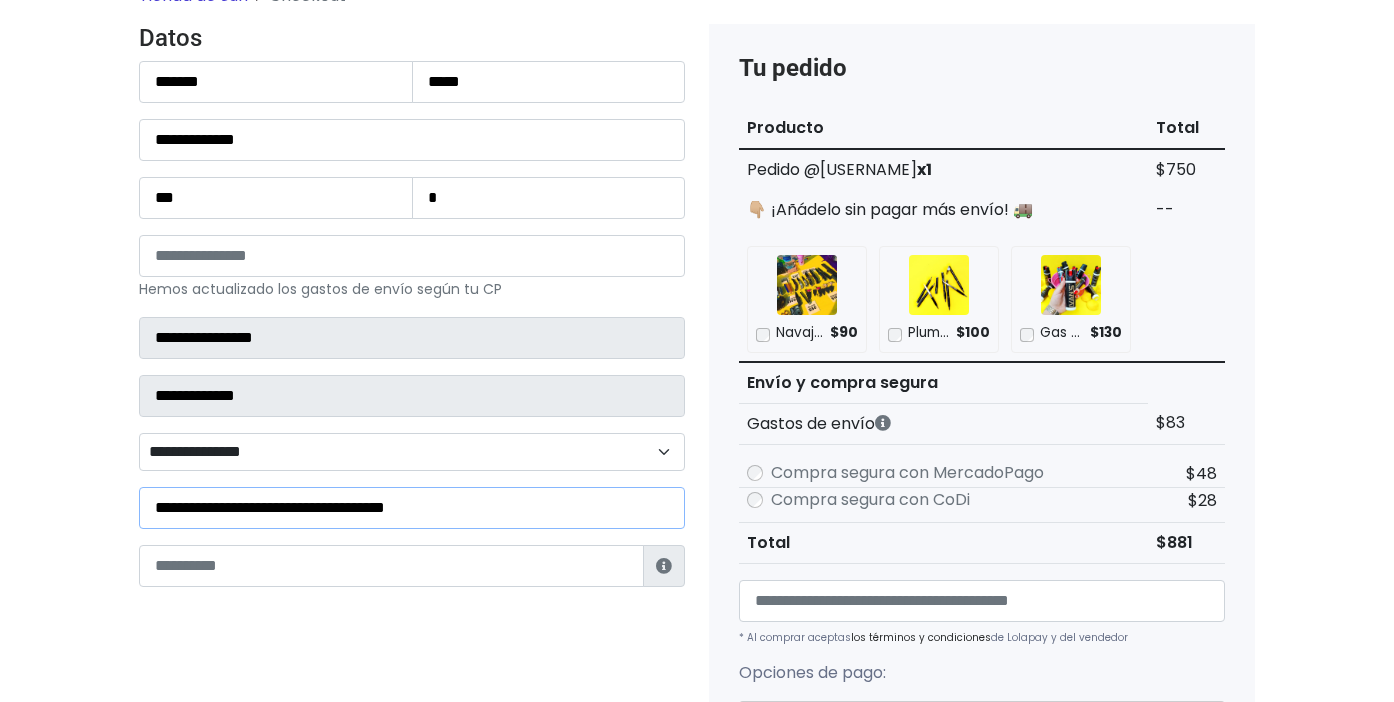 type on "**********" 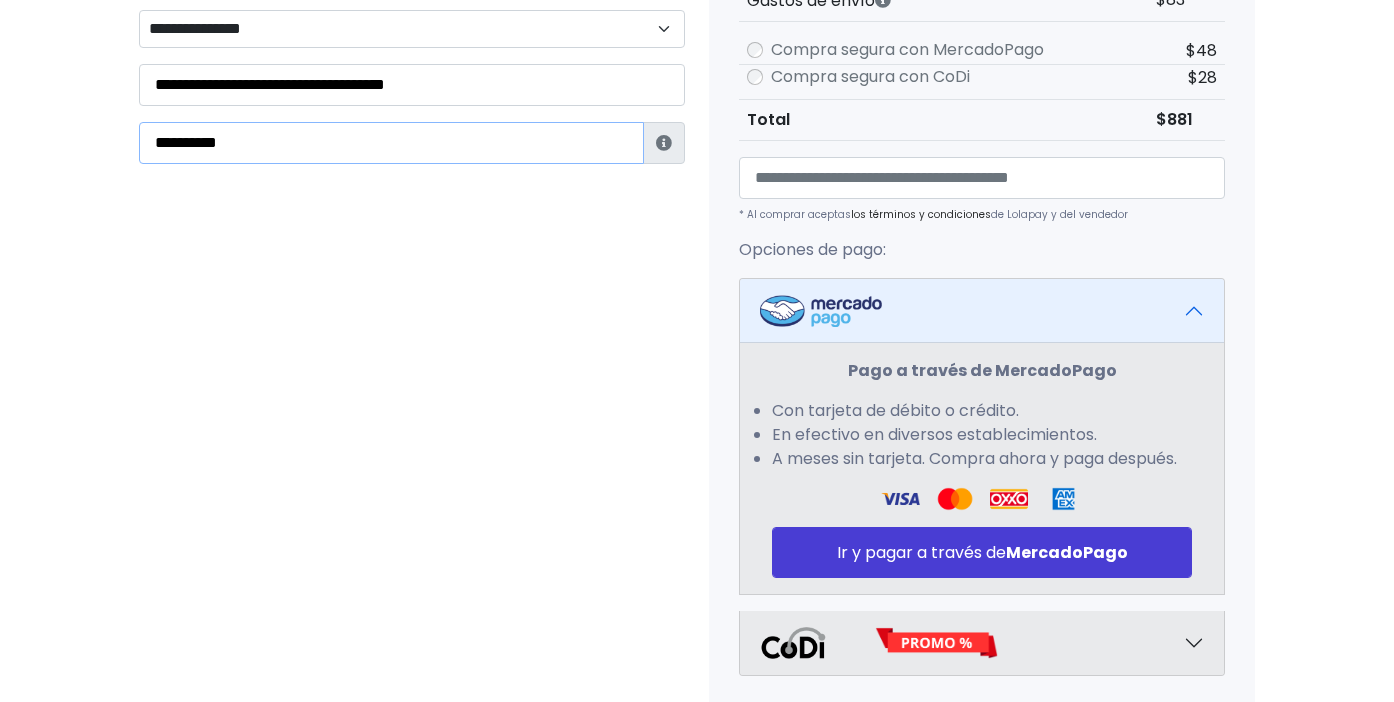 scroll, scrollTop: 606, scrollLeft: 0, axis: vertical 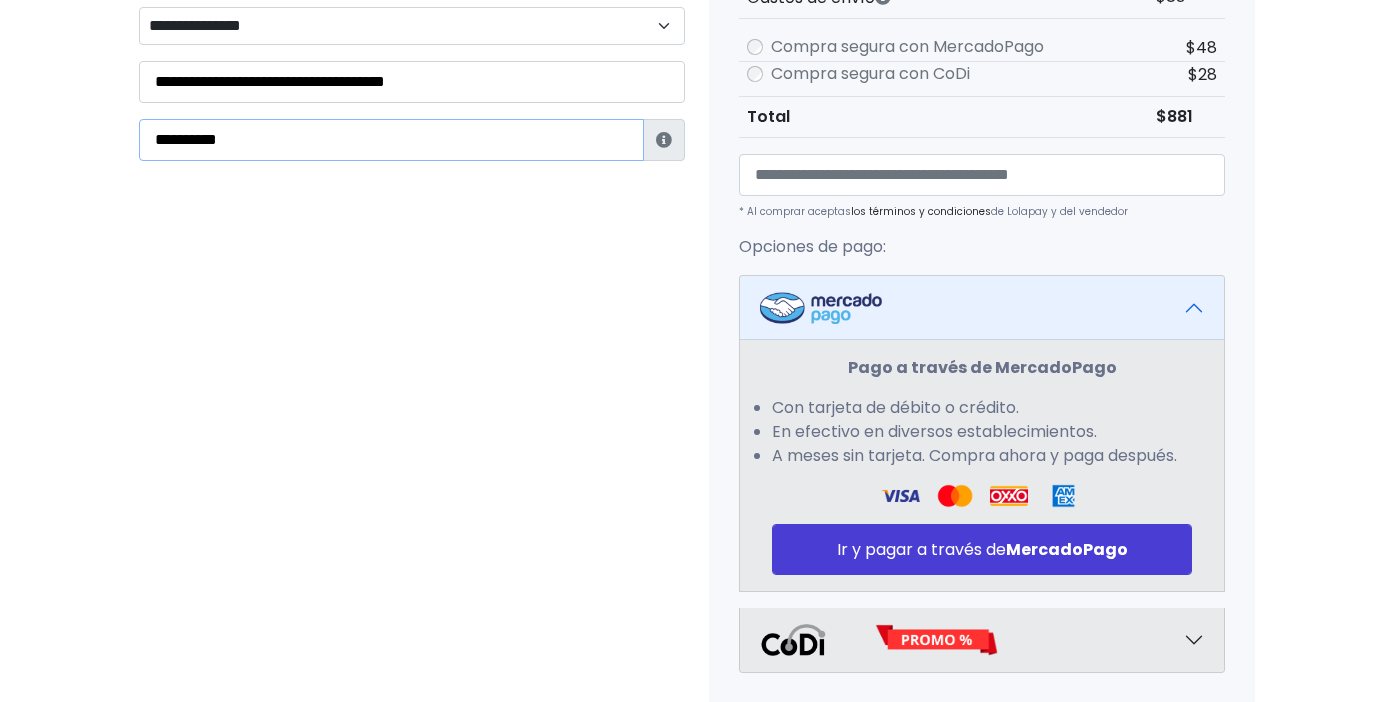 type on "**********" 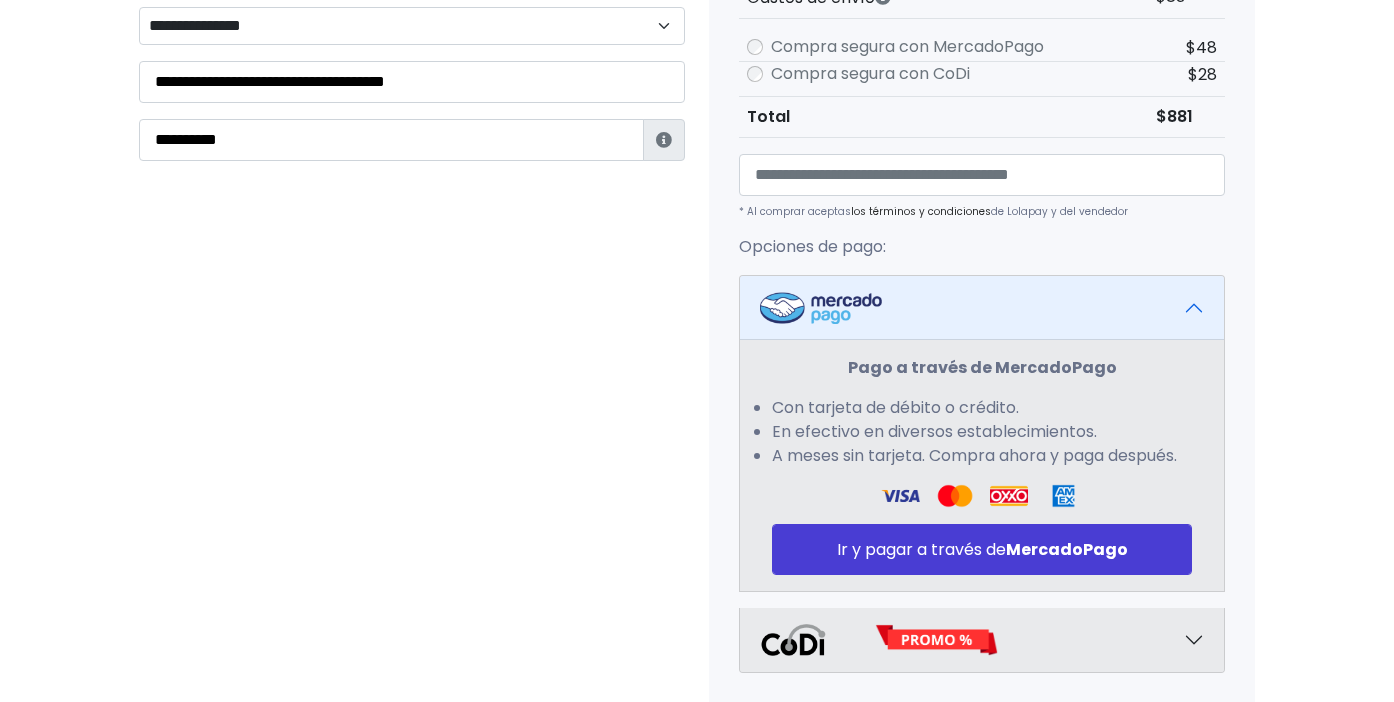 click on "Datos
Información de Estafeta
Este CP es Ocurre Forzoso para Estafeta , por lo tanto es  responsabilidad del comprador hacer seguimiento del pedido y recogerlo en sucursal . No se hace devolución del costo de envío si el pedido regresa a remitente.
📦 ¿Dónde lo tengo que recoger?
Con tu número de seguimiento podrás ingresar al sitio de Estafeta para rastrearlo, una vez en sucursal se indicará la dirección exacta de recolección. Será una sucursal cercana a tu domicilio.
📦 ¿Cómo obtengo mi número de seguimiento?
Después de tu compra te llegará un correo con el número de seguimiento y link Estafeta.
📦 ¿Cómo sé cuándo llegará?" at bounding box center [412, 268] 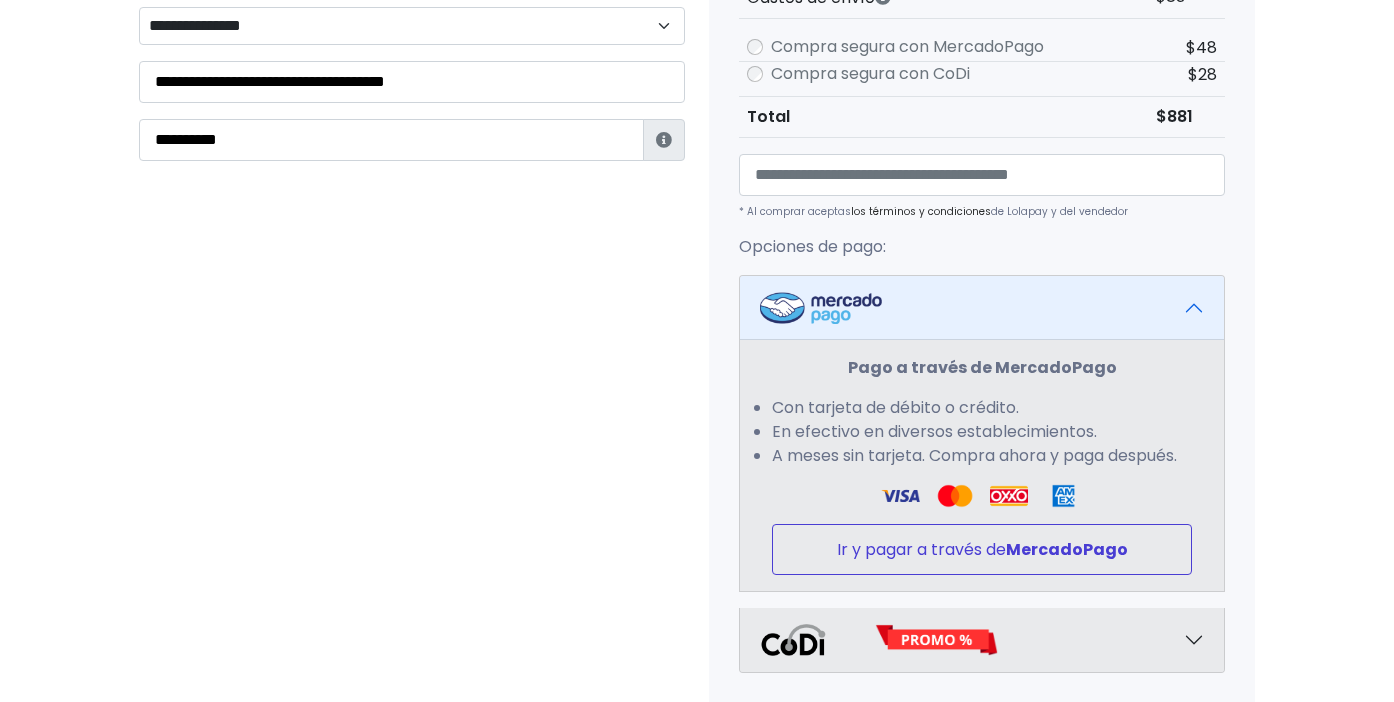click on "Ir y pagar a través de  MercadoPago" at bounding box center (982, 549) 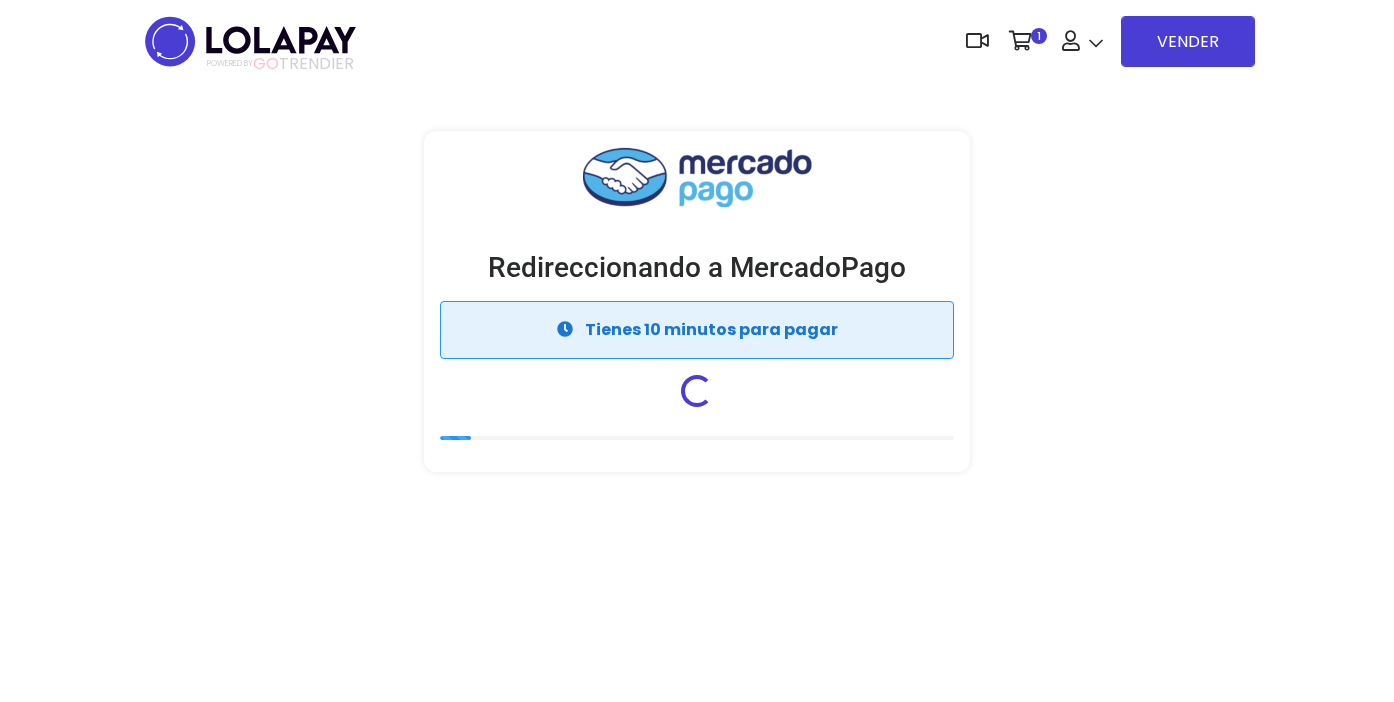 scroll, scrollTop: 0, scrollLeft: 0, axis: both 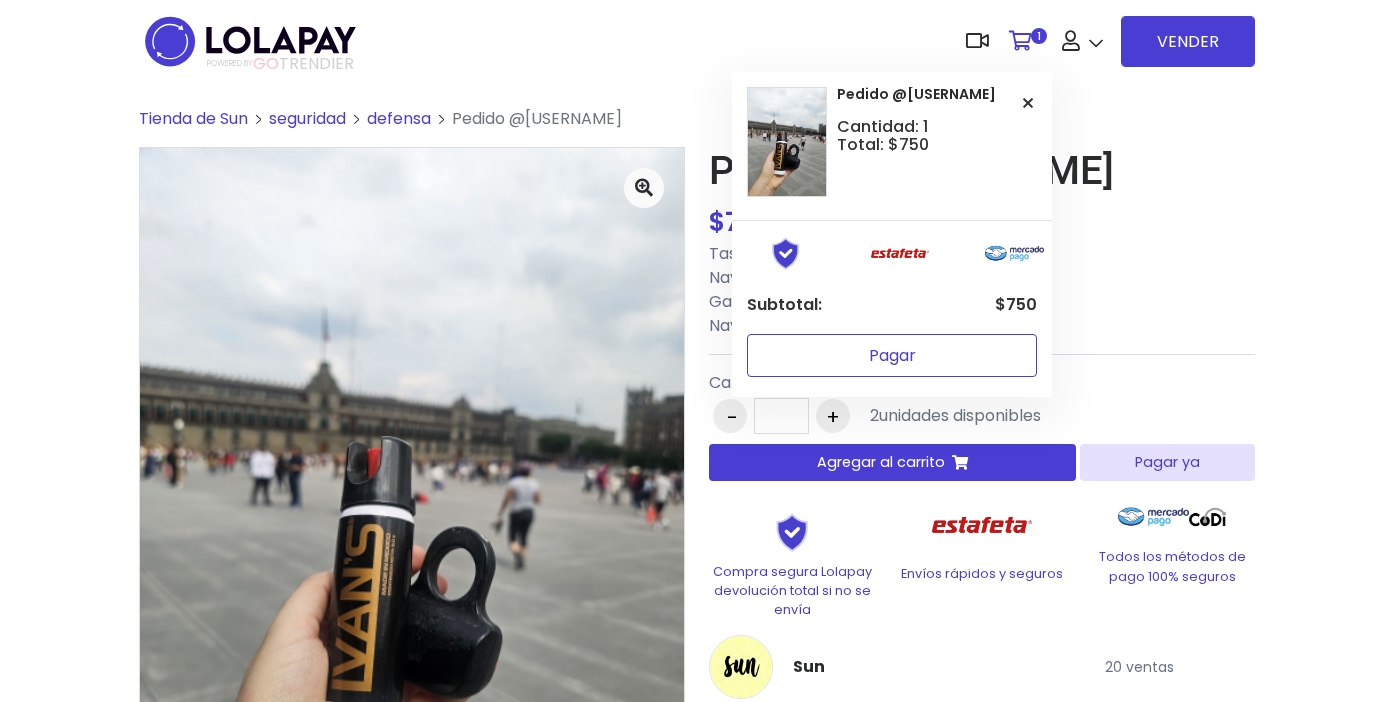 click on "Pagar" at bounding box center [892, 355] 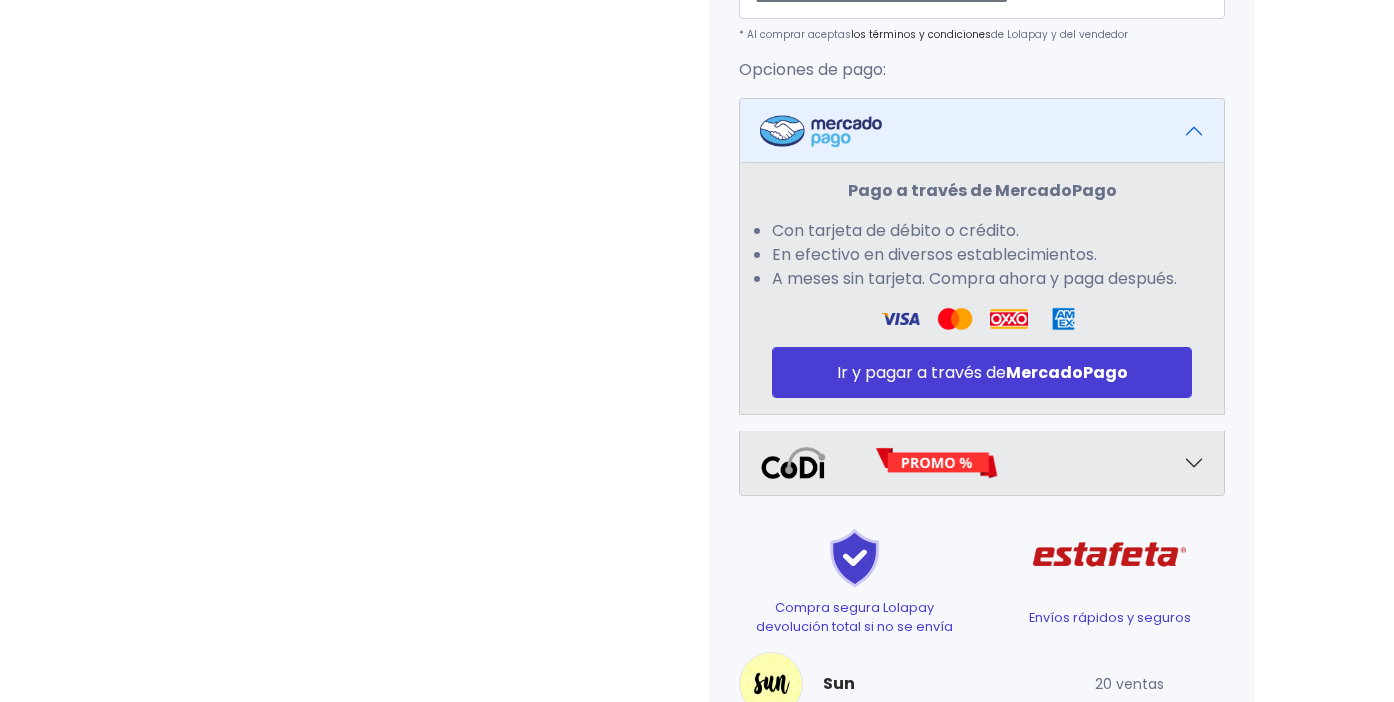 scroll, scrollTop: 791, scrollLeft: 0, axis: vertical 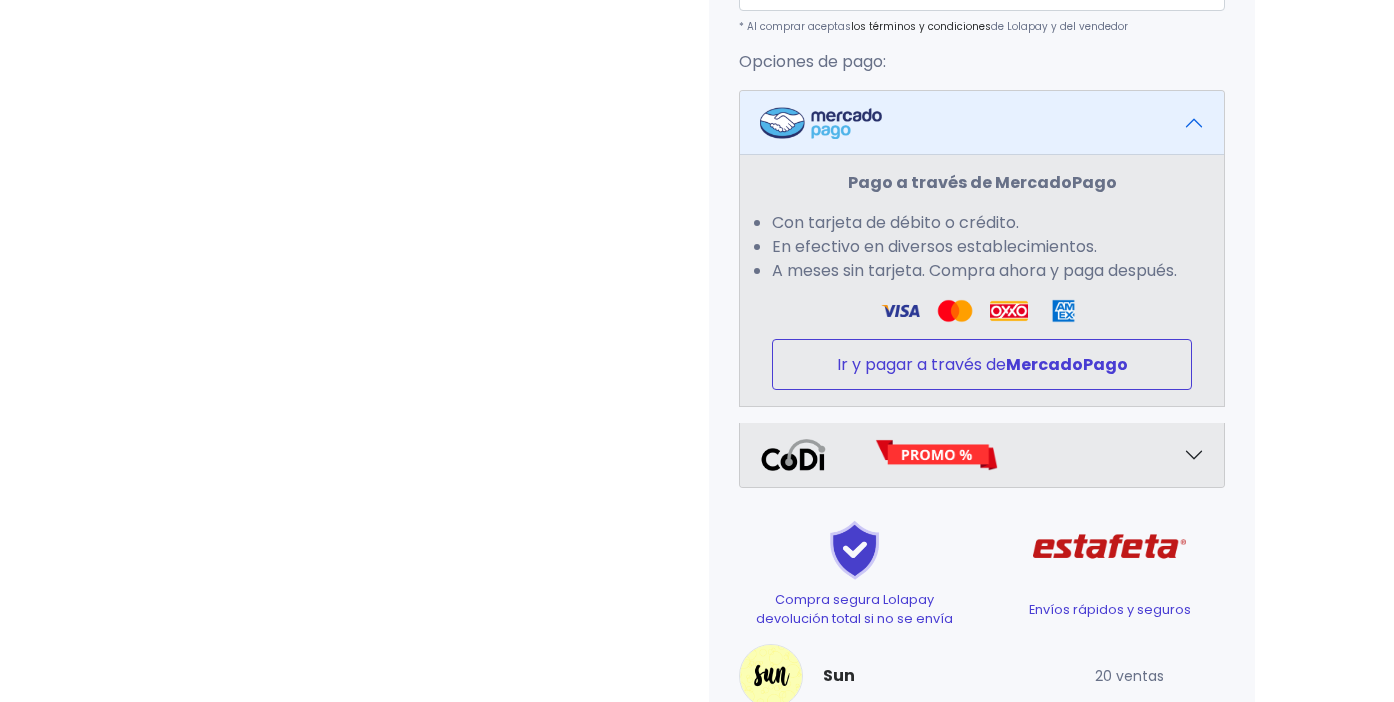click on "Ir y pagar a través de  MercadoPago" at bounding box center (982, 364) 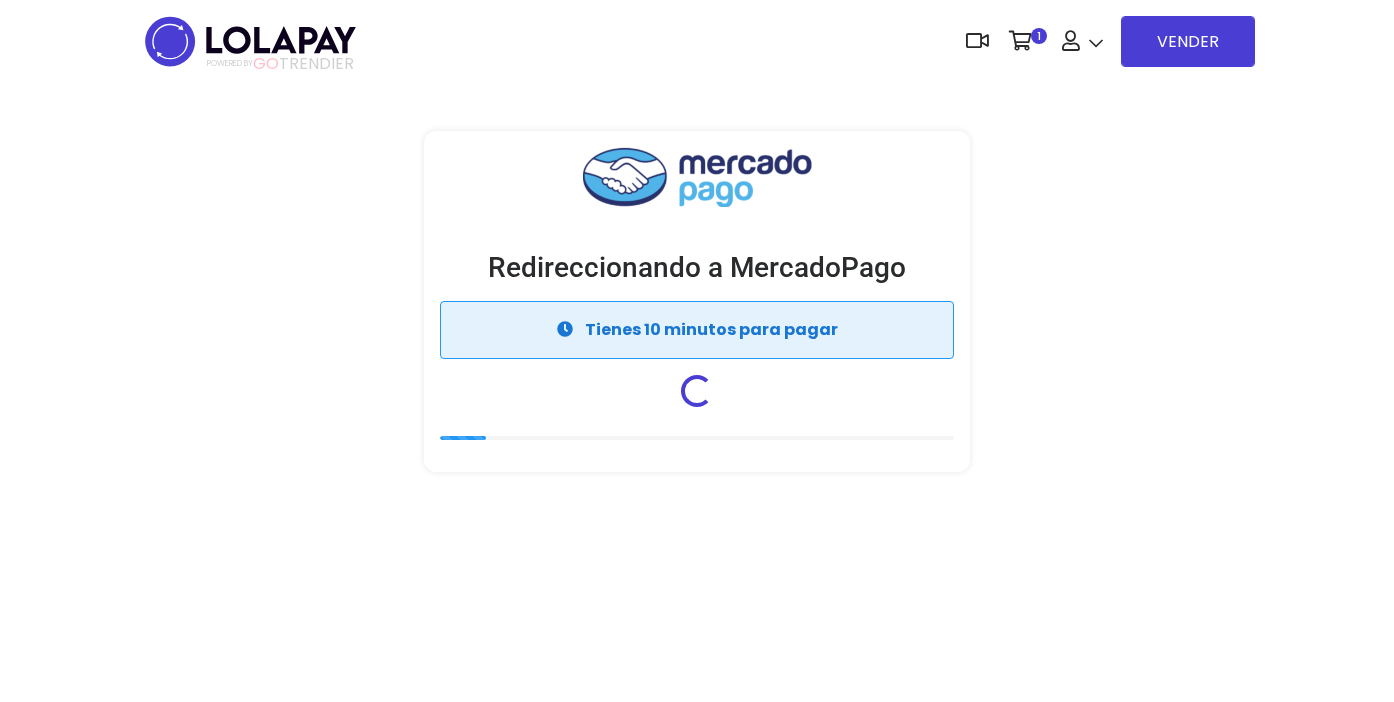 scroll, scrollTop: 0, scrollLeft: 0, axis: both 